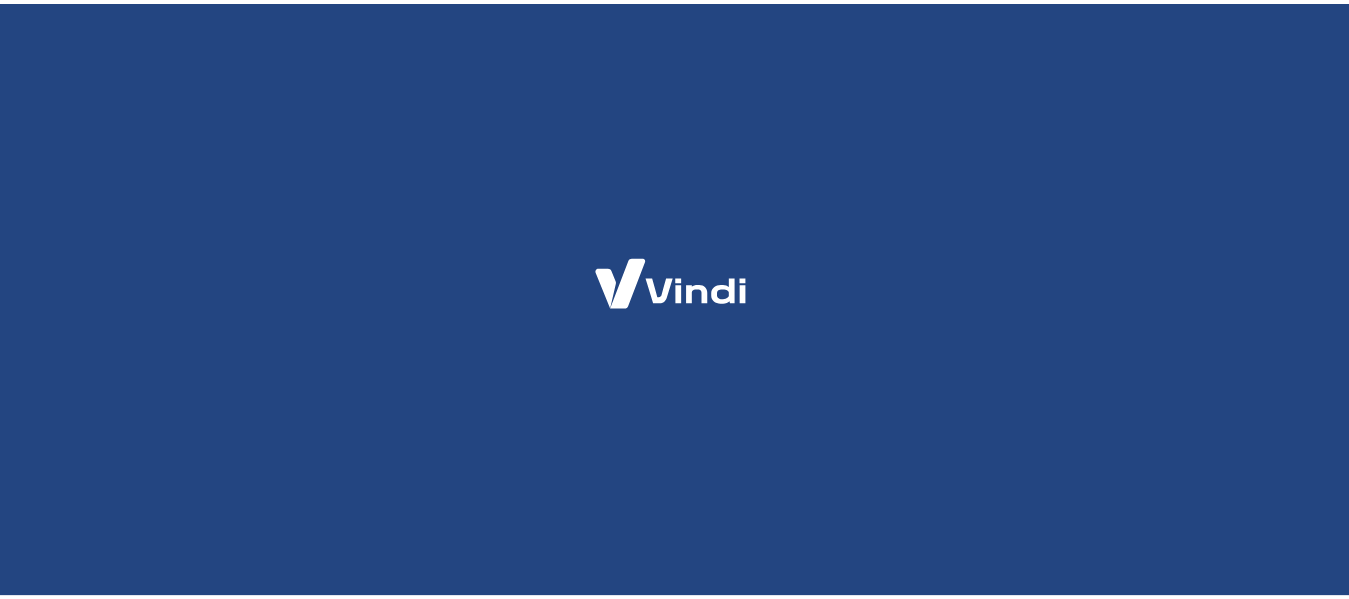 scroll, scrollTop: 0, scrollLeft: 0, axis: both 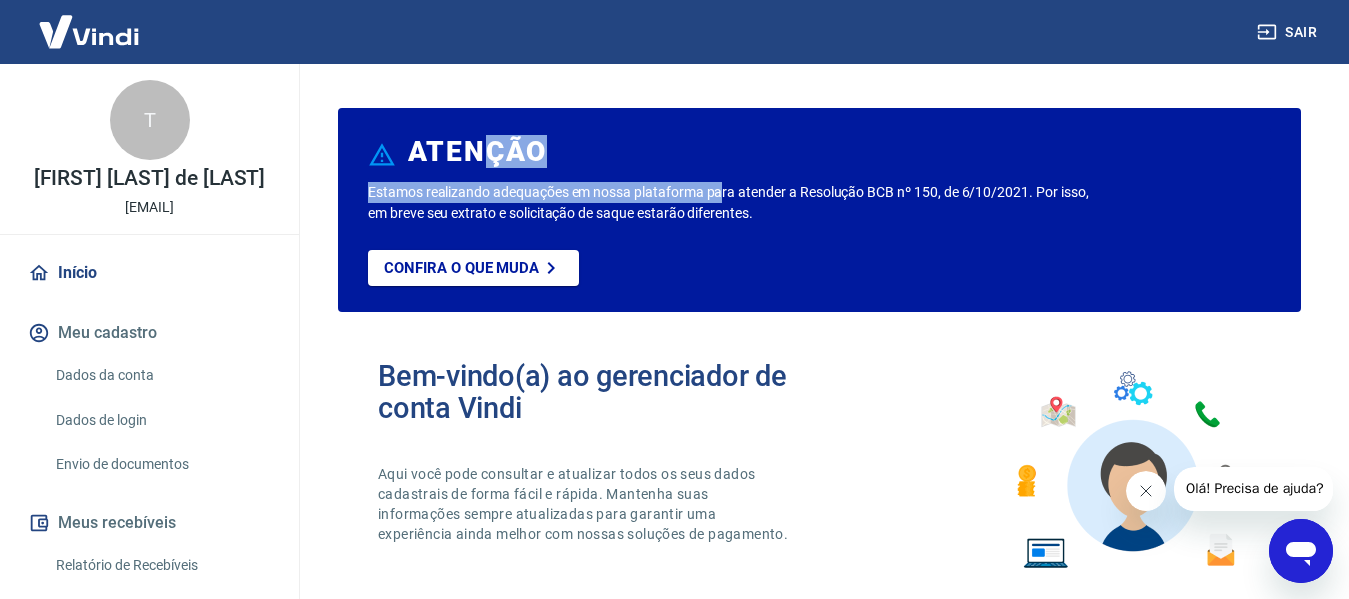 drag, startPoint x: 512, startPoint y: 184, endPoint x: 791, endPoint y: 184, distance: 279 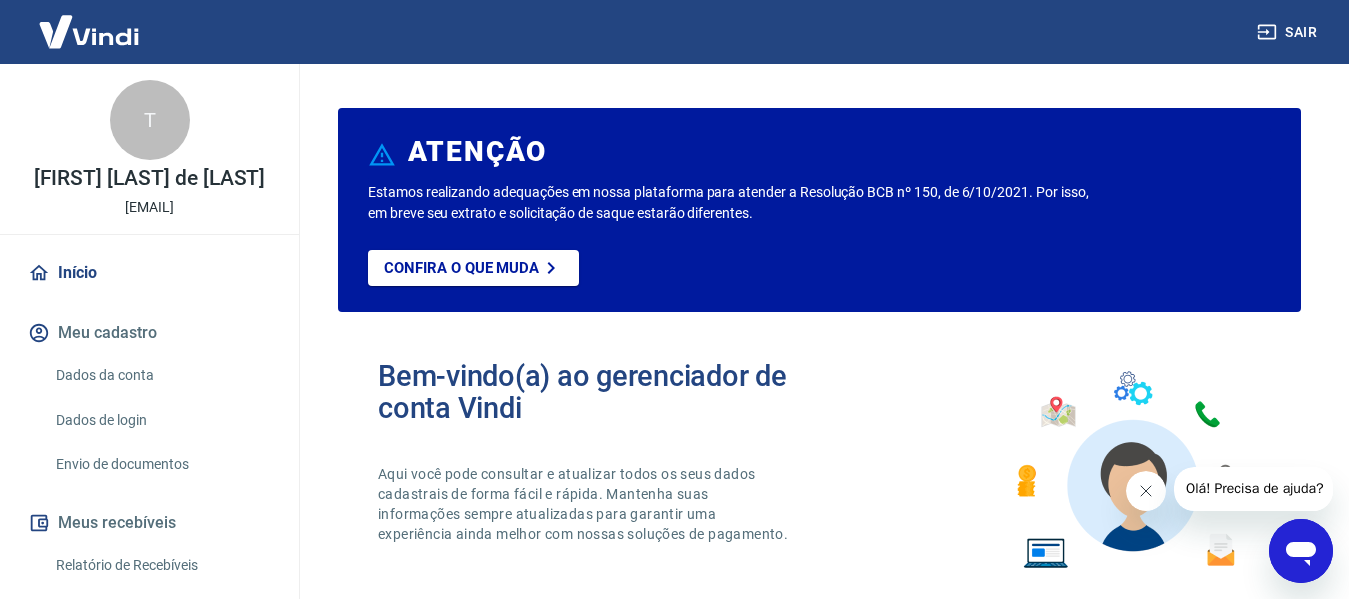 click on "Estamos realizando adequações em nossa plataforma para atender a Resolução BCB nº 150, de 6/10/2021. Por isso, em breve seu extrato e solicitação de saque estarão diferentes." at bounding box center [729, 203] 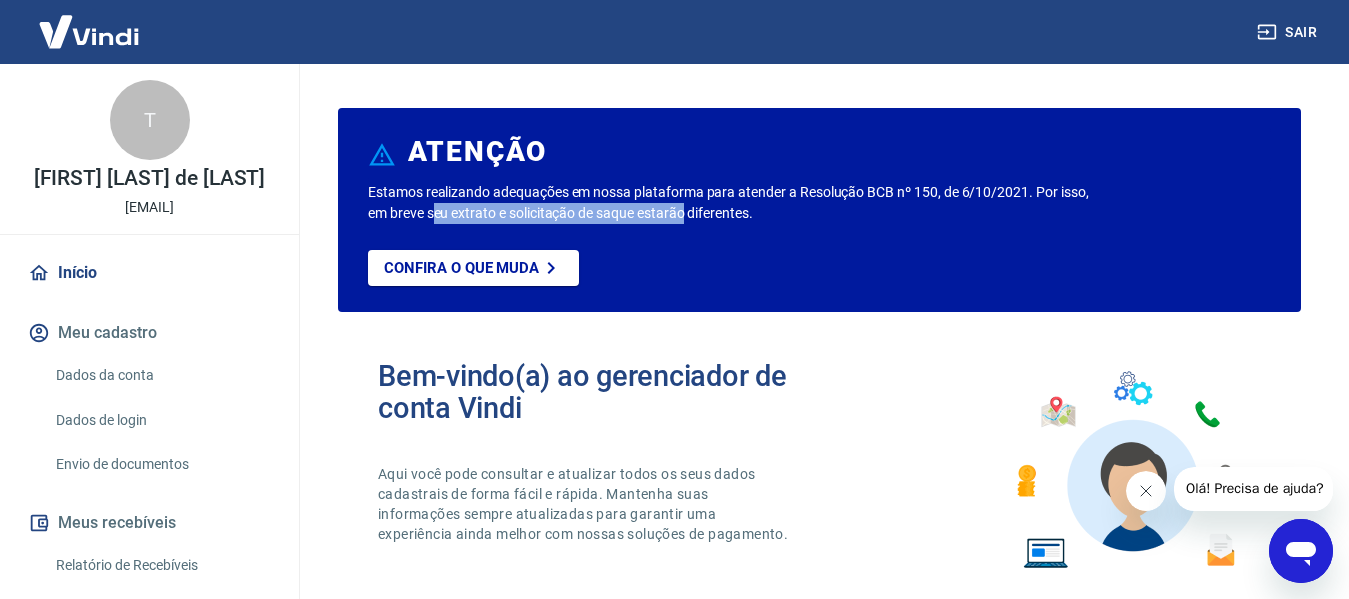 drag, startPoint x: 501, startPoint y: 211, endPoint x: 698, endPoint y: 211, distance: 197 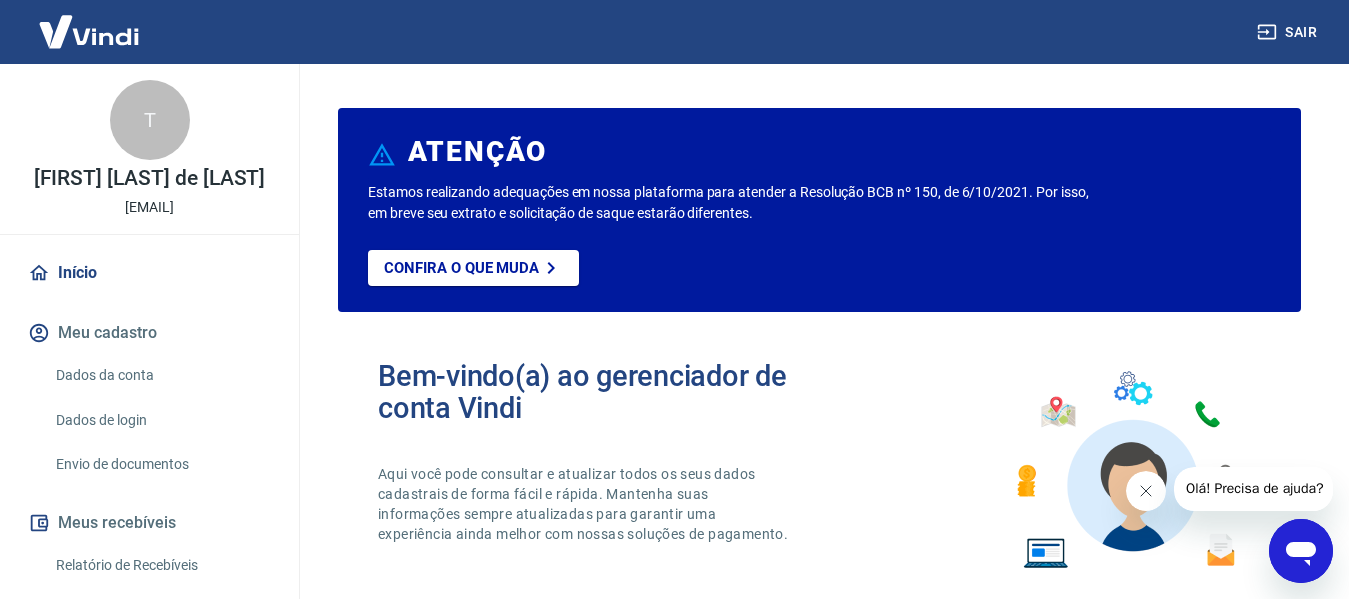 click on "Estamos realizando adequações em nossa plataforma para atender a Resolução BCB nº 150, de 6/10/2021. Por isso, em breve seu extrato e solicitação de saque estarão diferentes." at bounding box center (729, 203) 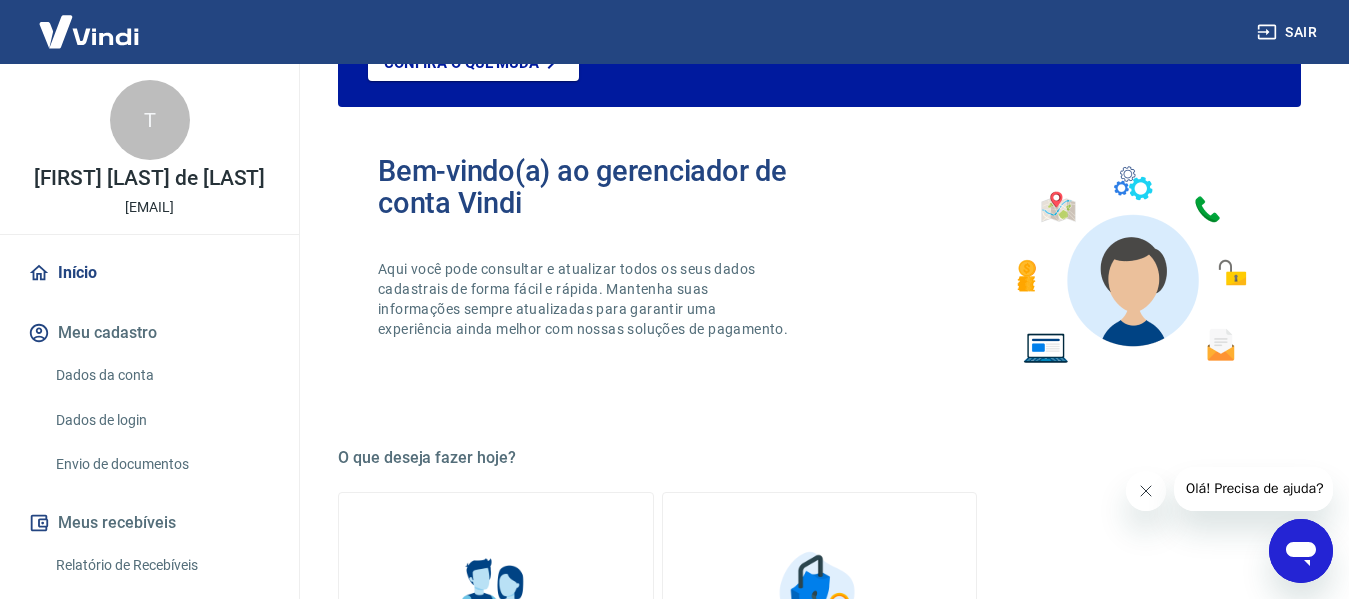 scroll, scrollTop: 500, scrollLeft: 0, axis: vertical 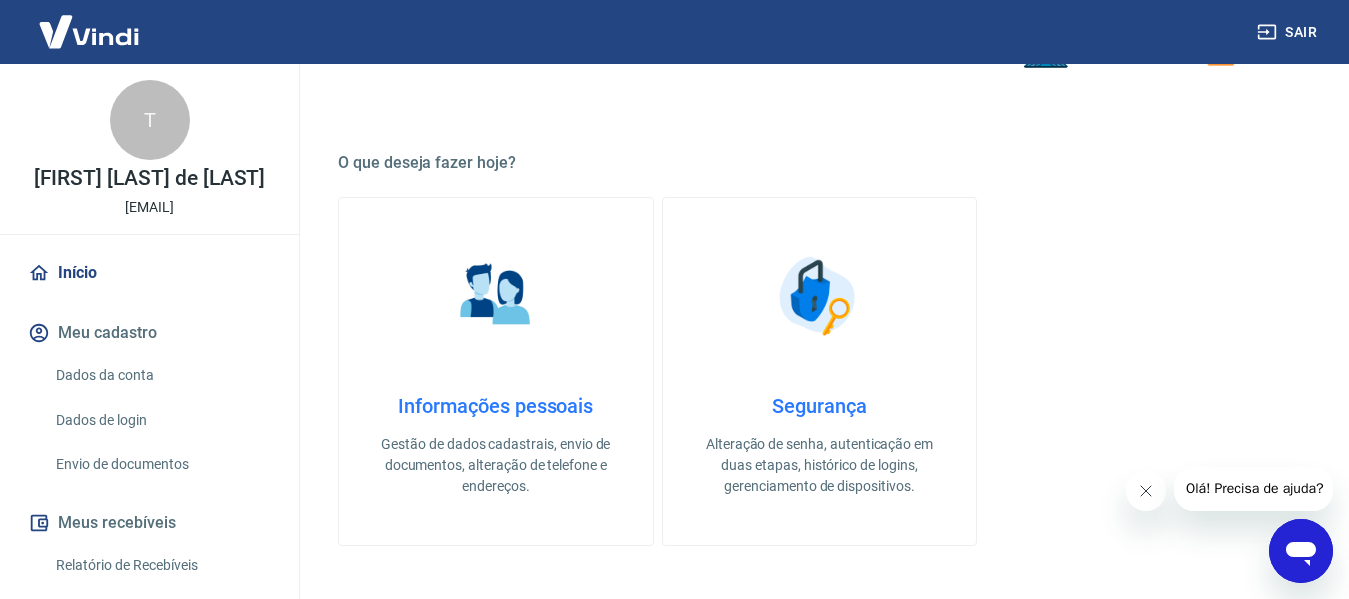 click 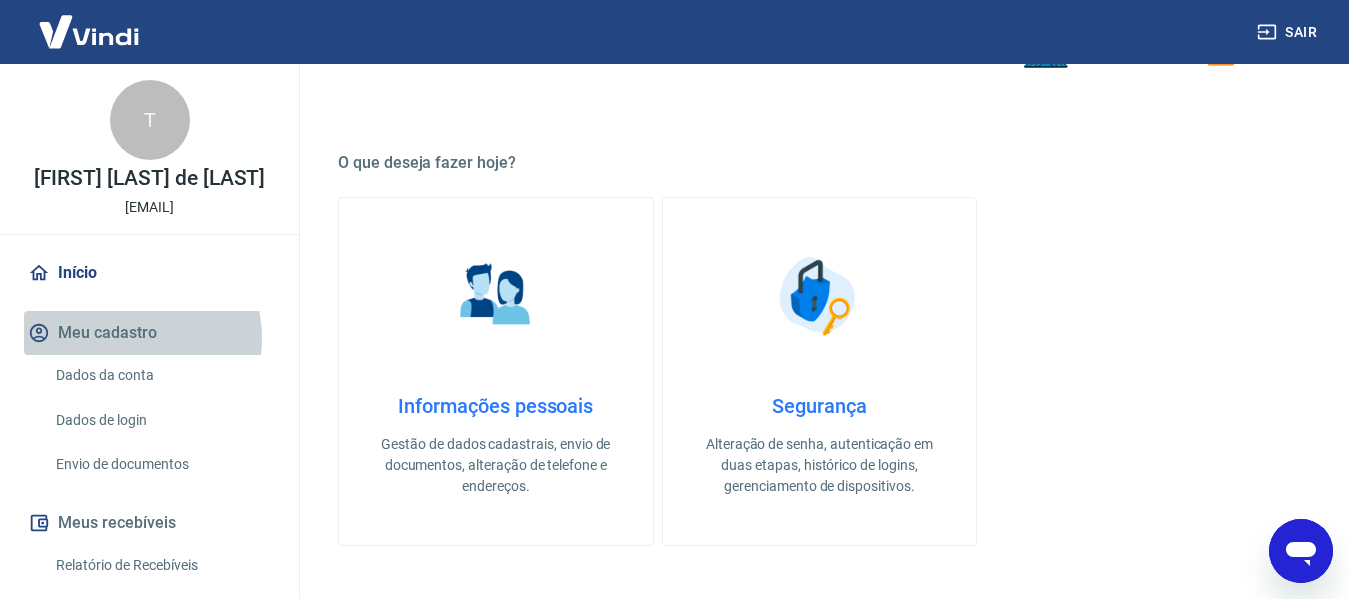 click on "Meu cadastro" at bounding box center (149, 333) 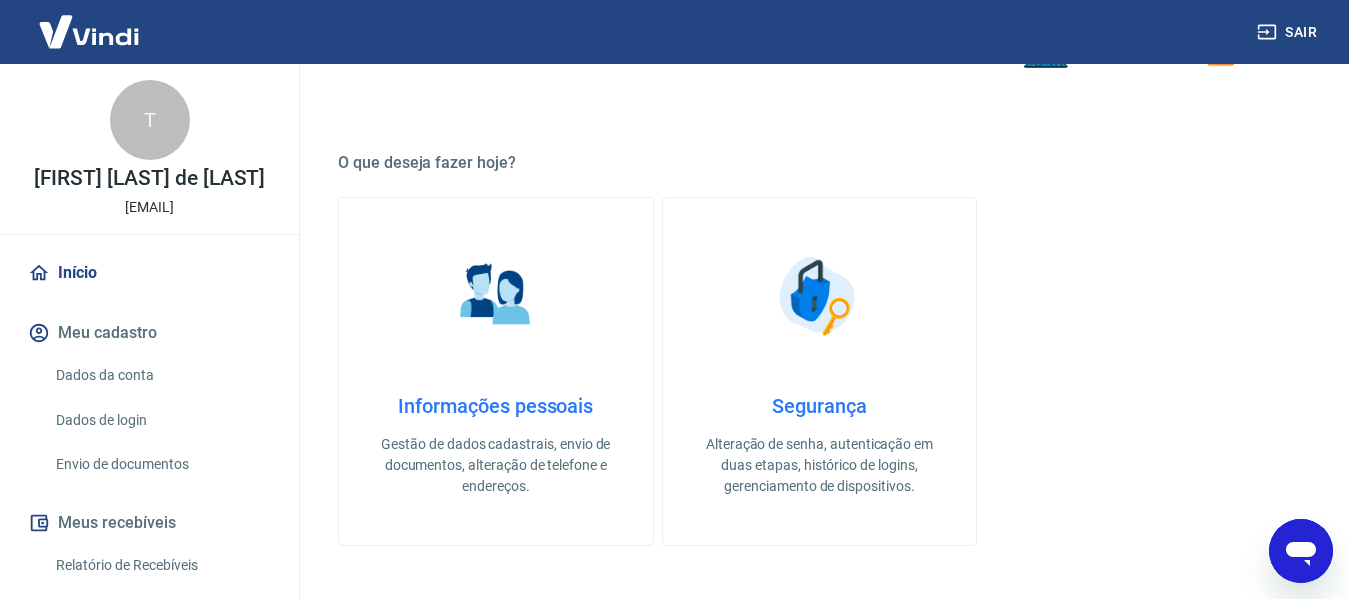 click on "Dados da conta" at bounding box center (161, 375) 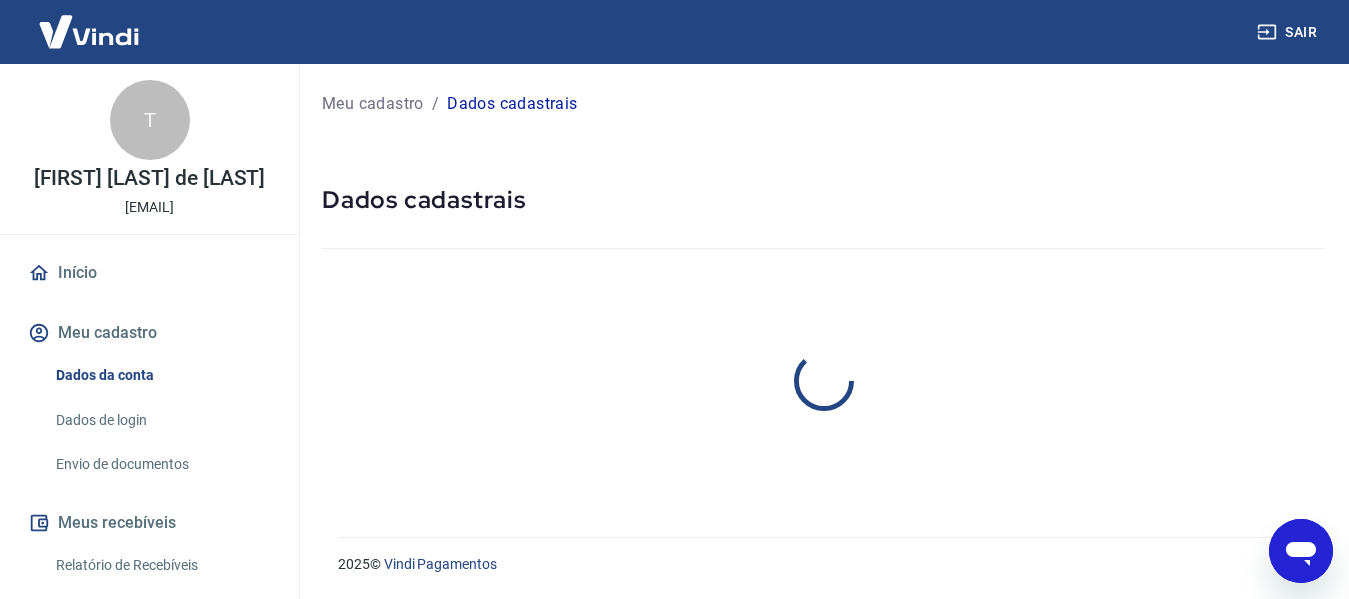 scroll, scrollTop: 0, scrollLeft: 0, axis: both 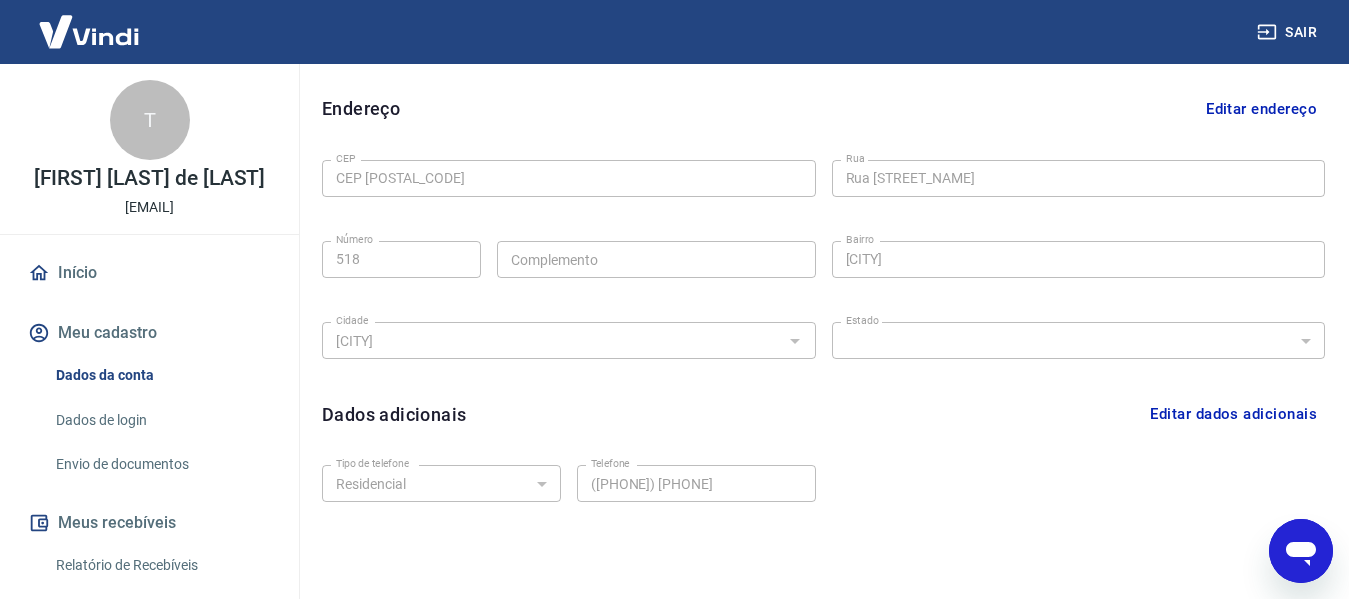 click on "Editar endereço" at bounding box center [1261, 109] 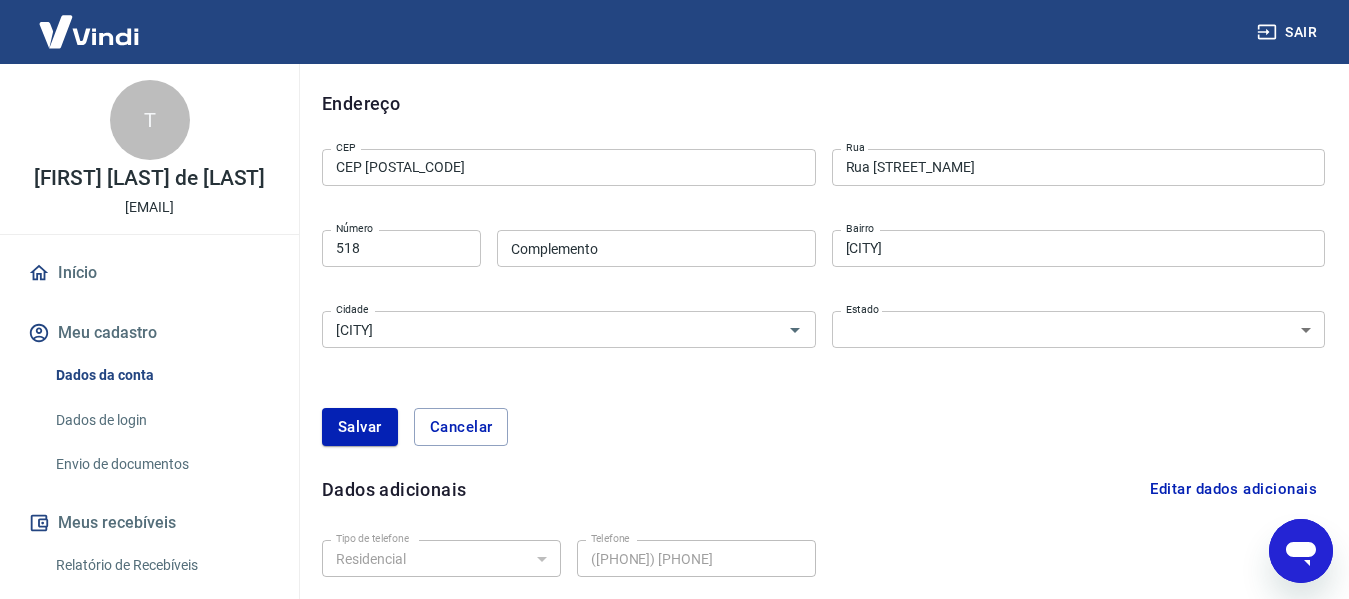 click on "CEP [POSTAL_CODE]" at bounding box center (569, 167) 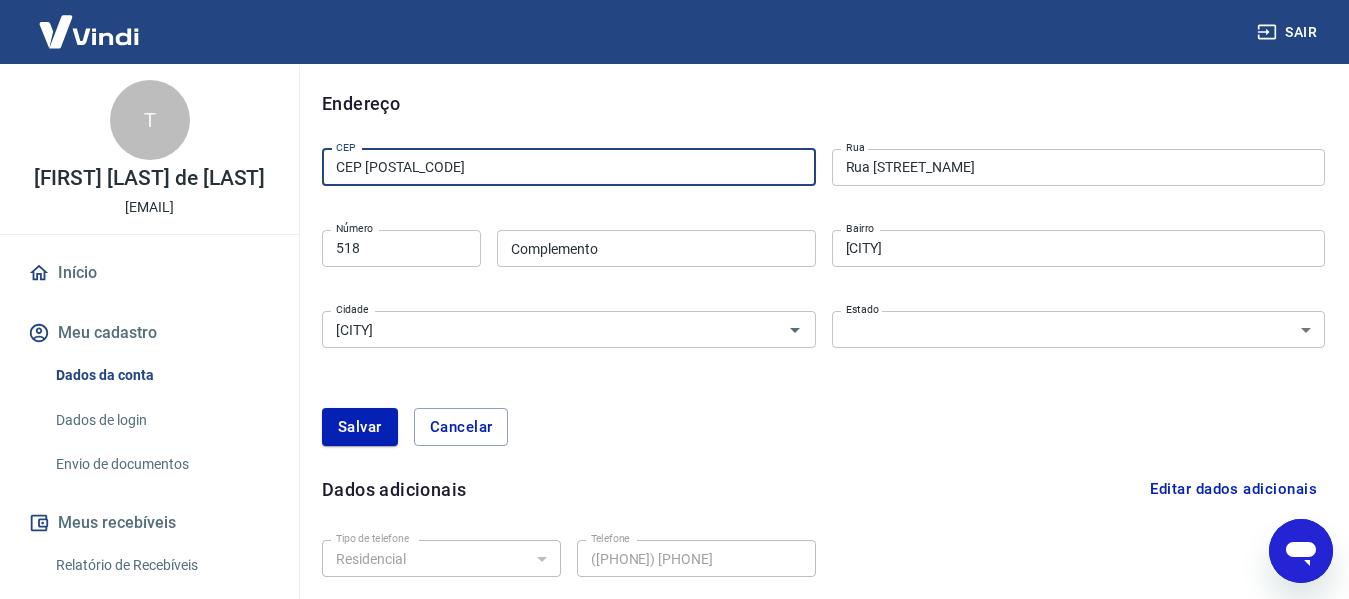 click on "CEP [POSTAL_CODE]" at bounding box center [569, 167] 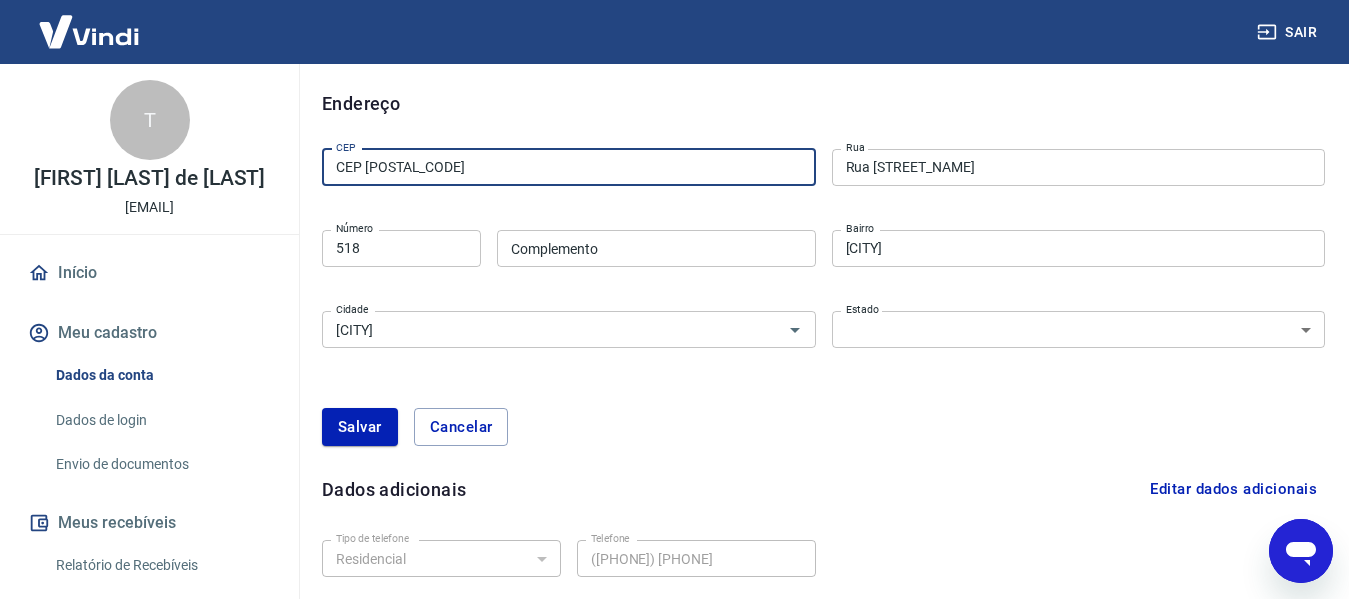 type on "CEP [POSTAL_CODE]" 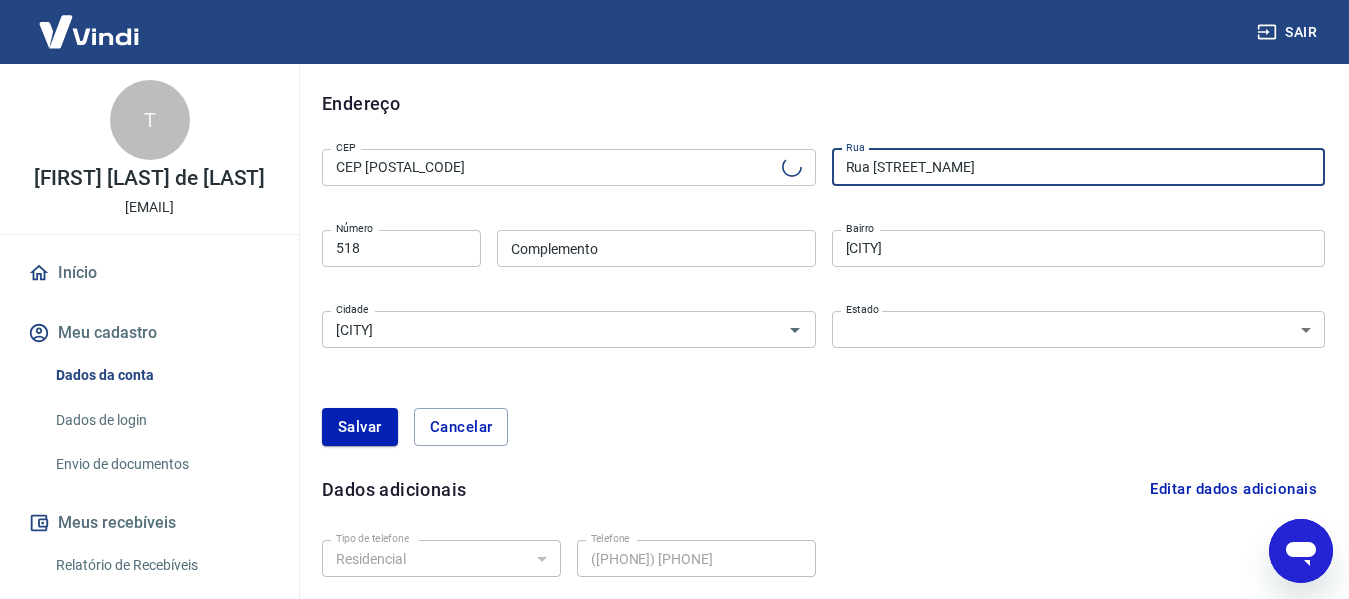 type on "Rua [STREET_NAME]" 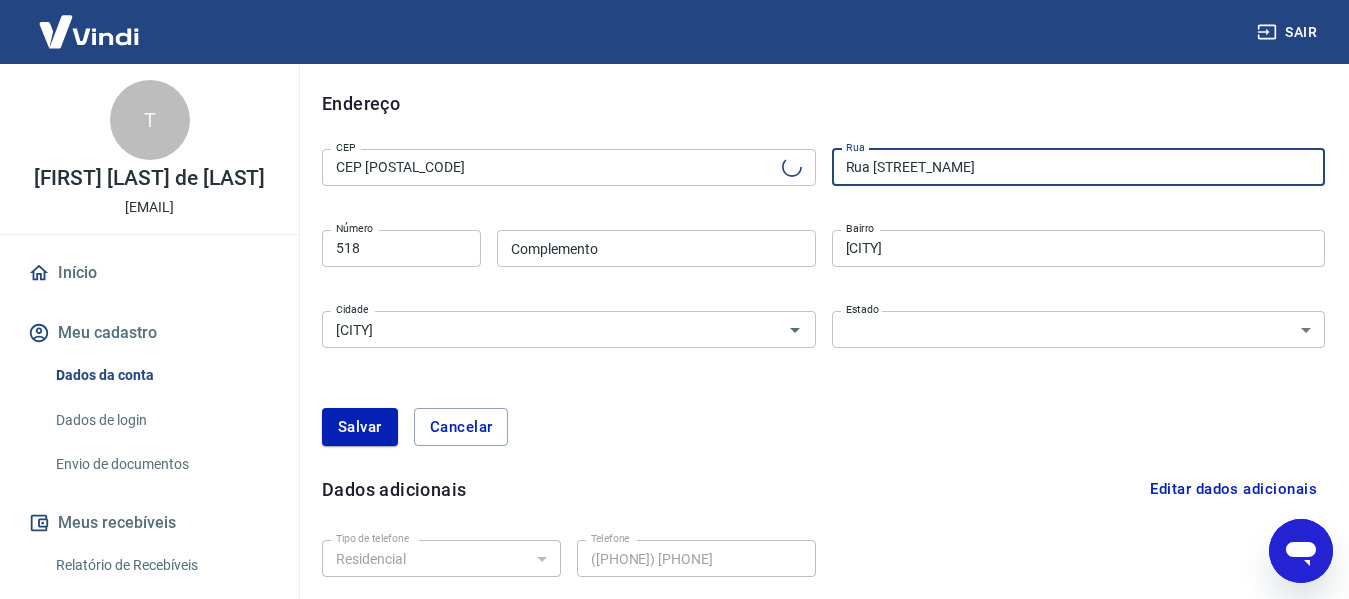 type on "[CITY]" 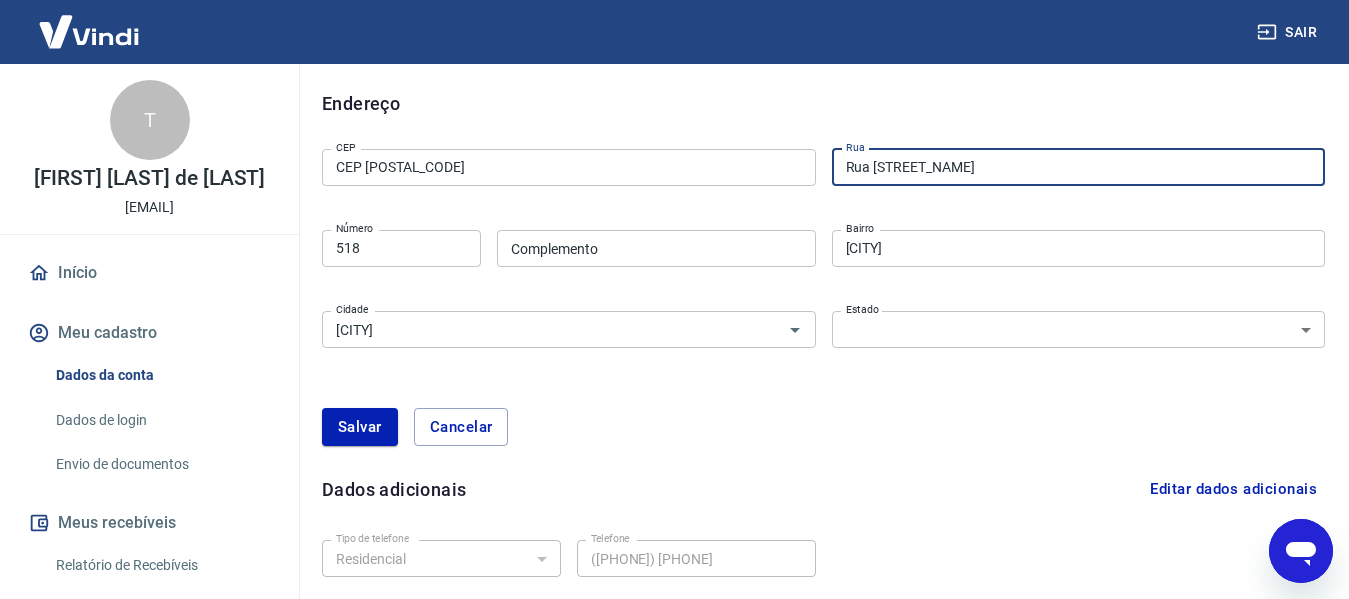 click on "518" at bounding box center (401, 248) 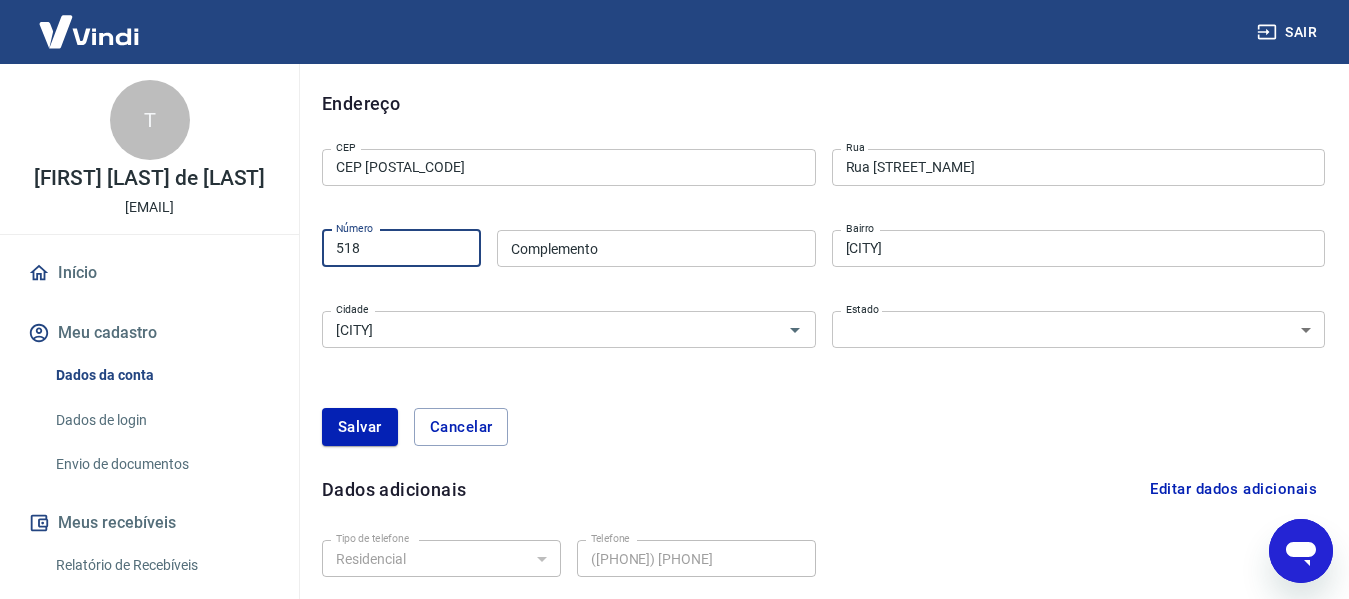 click on "518" at bounding box center (401, 248) 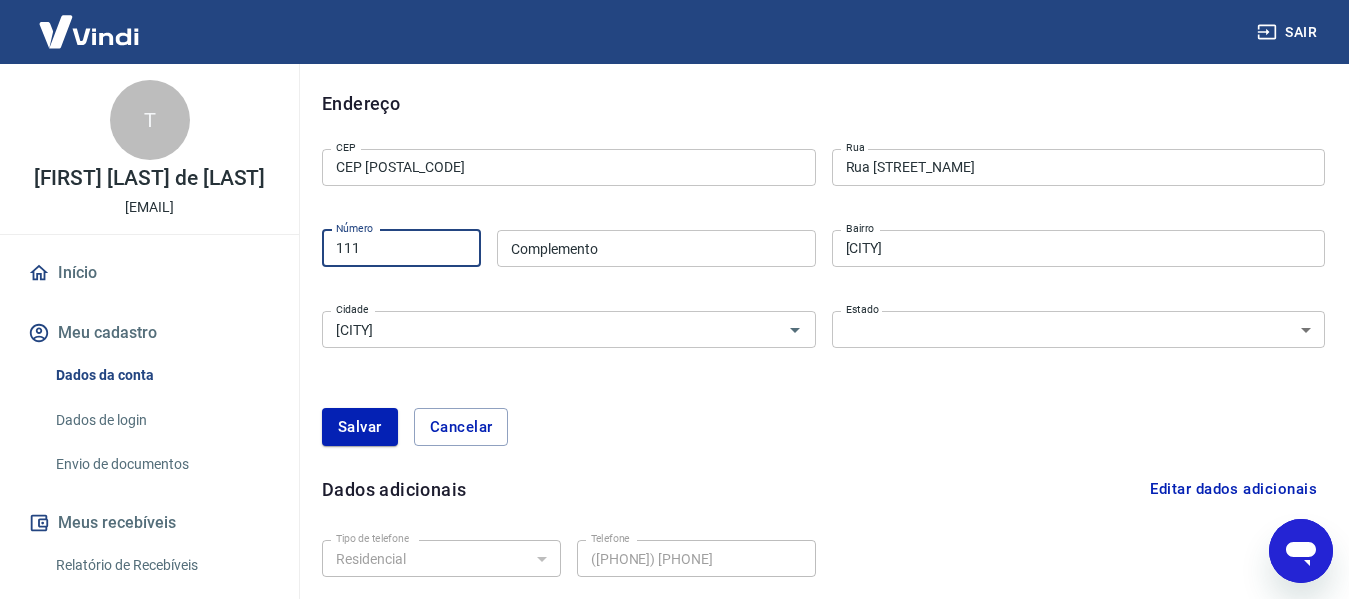 type on "111" 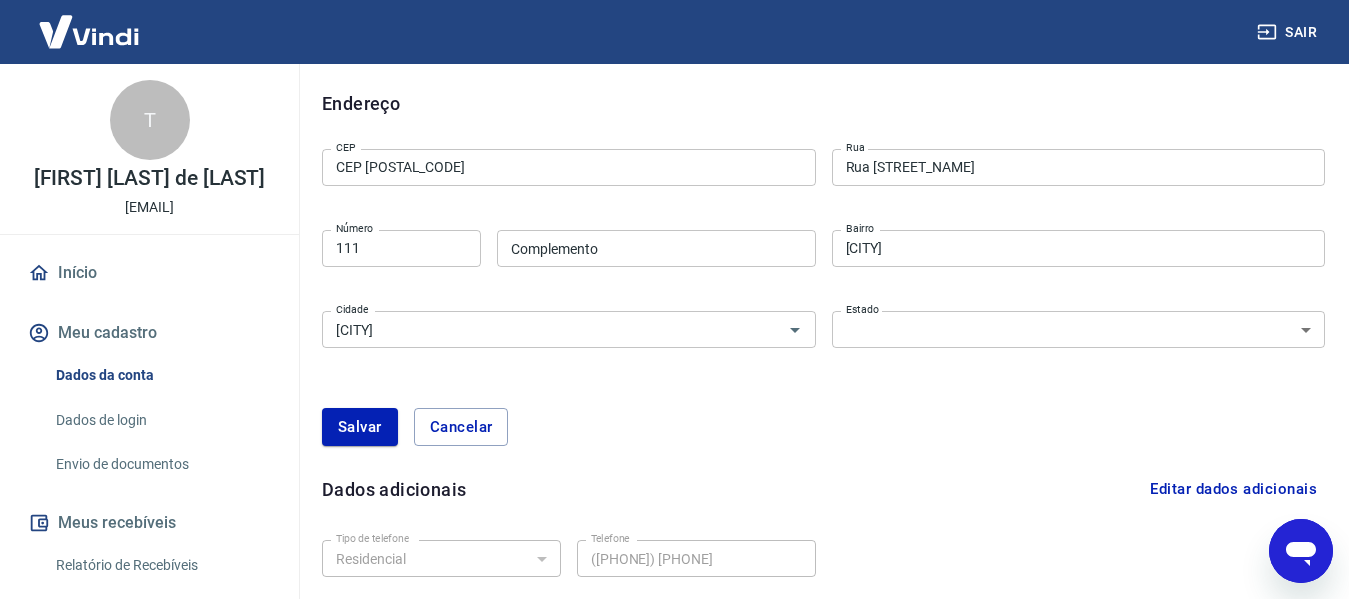 click on "CEP [POSTAL_CODE] CEP Rua Rua [STREET_NAME] Rua Número [NUMBER] Número Complemento Complemento Bairro Savoy Bairro Cidade Itanhaém Cidade Estado Acre Alagoas Amapá Amazonas Bahia Ceará Distrito Federal Espírito Santo Goiás Maranhão Mato Grosso Mato Grosso do Sul Minas Gerais Pará Paraíba Paraná Pernambuco Piauí Rio de Janeiro Rio Grande do Norte Rio Grande do Sul Rondônia Roraima Santa Catarina São Paulo Sergipe Tocantins Estado" at bounding box center (823, 246) 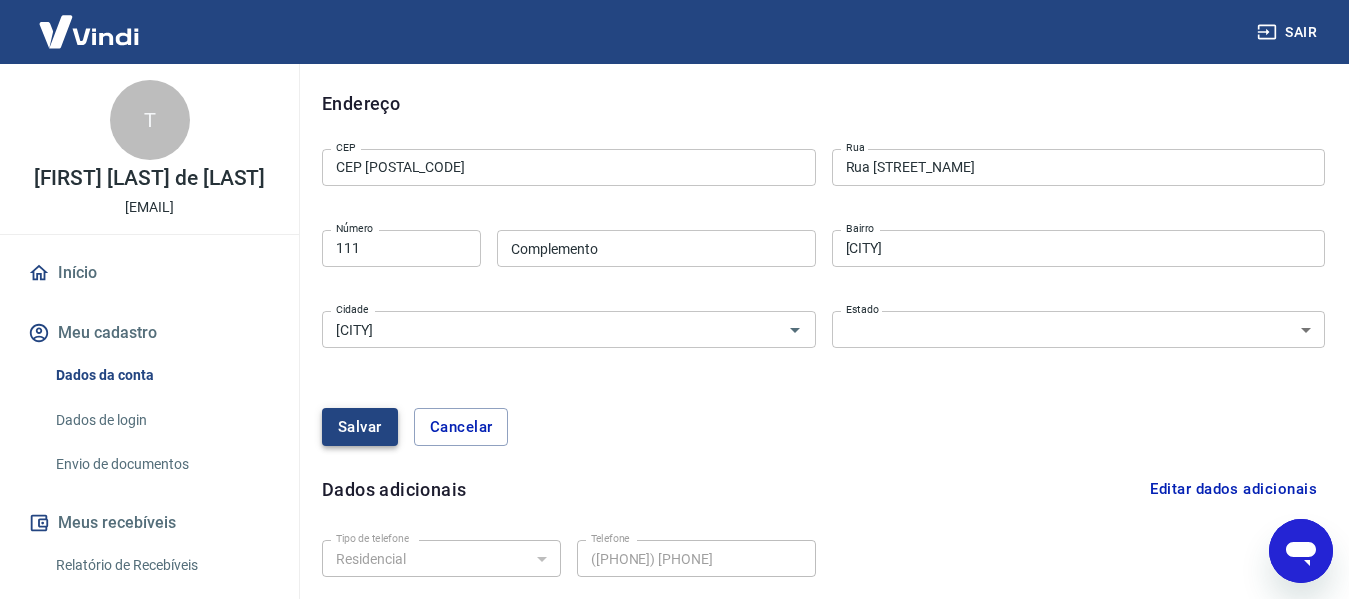 click on "Salvar" at bounding box center (360, 427) 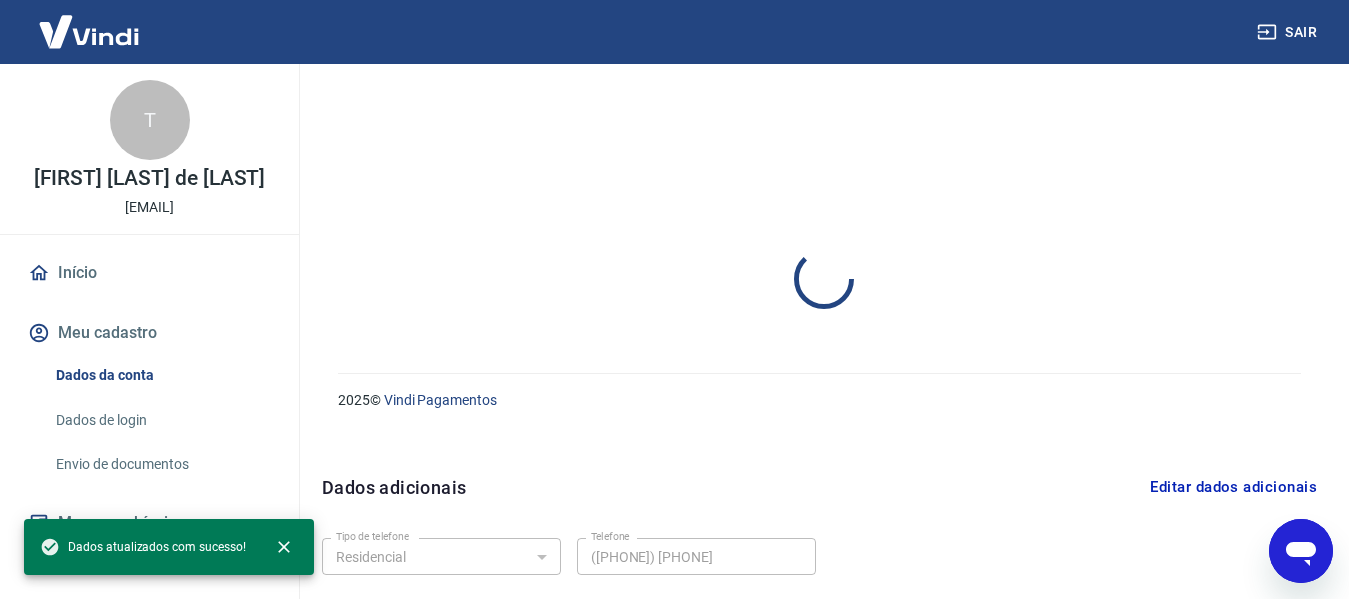 select on "[STATE]" 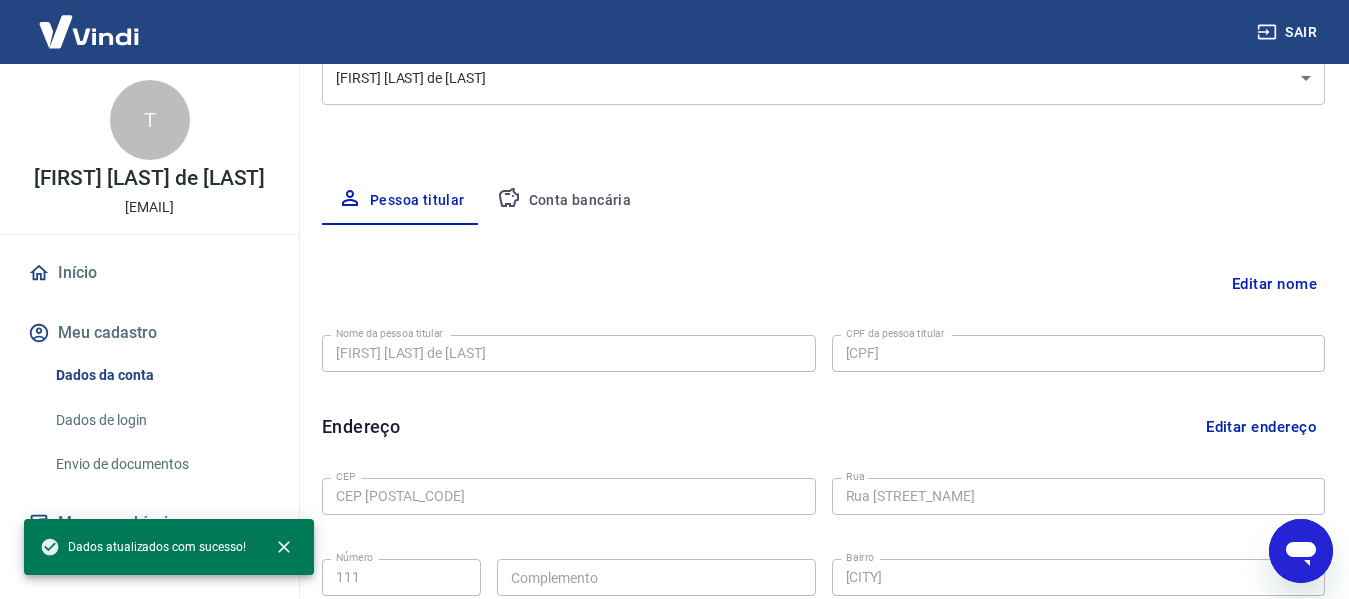 scroll, scrollTop: 281, scrollLeft: 0, axis: vertical 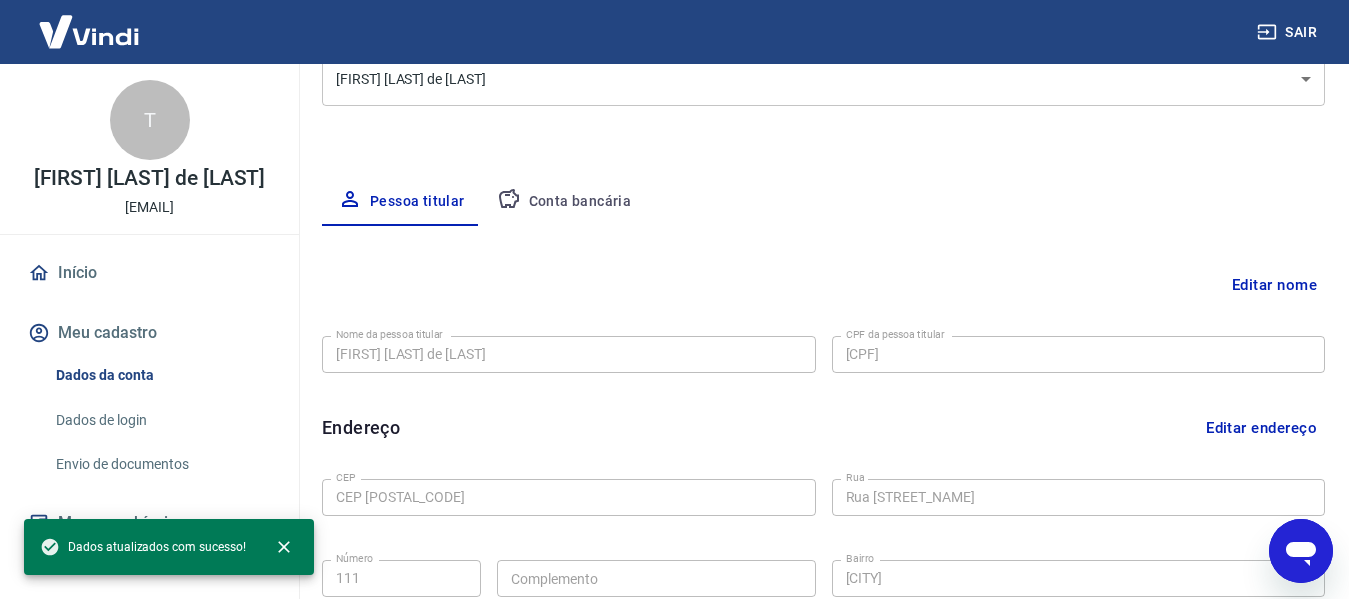 click on "Conta bancária" at bounding box center [564, 202] 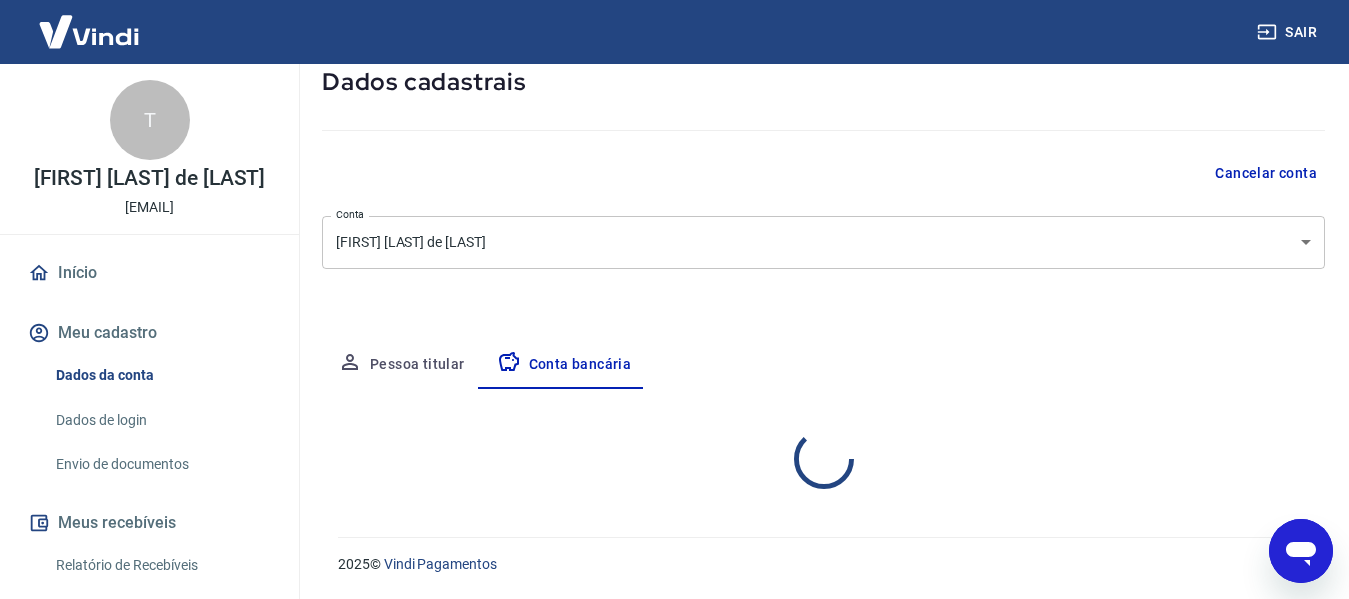 scroll, scrollTop: 281, scrollLeft: 0, axis: vertical 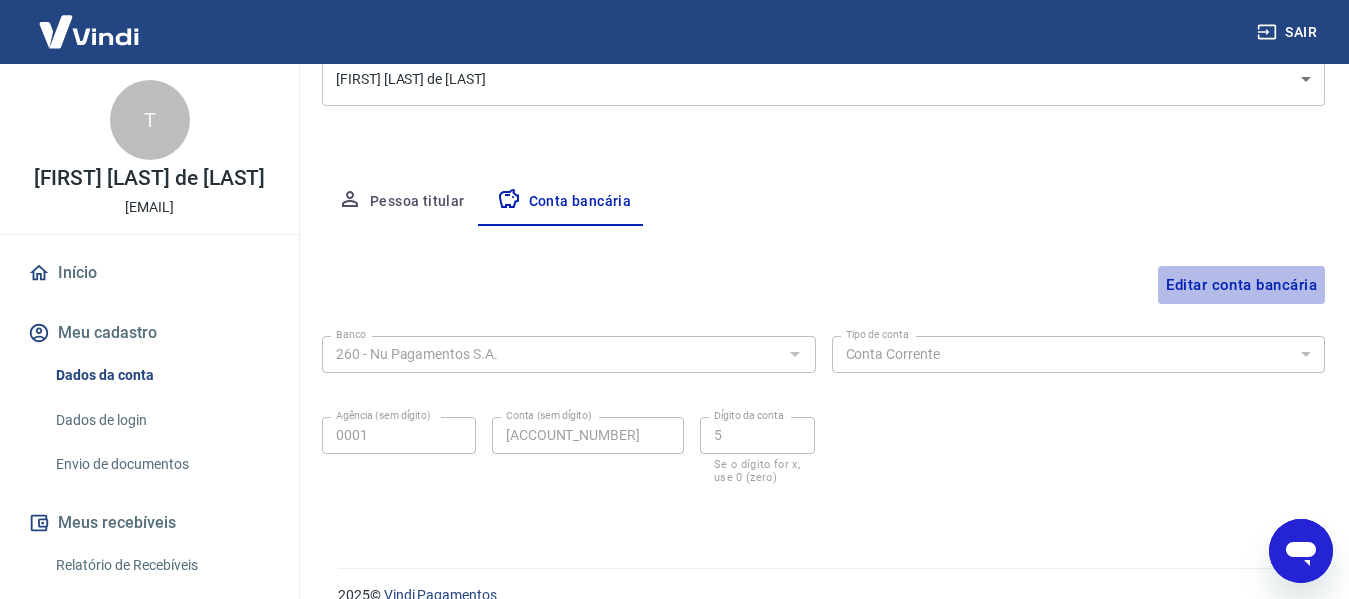 click on "Editar conta bancária" at bounding box center [1241, 285] 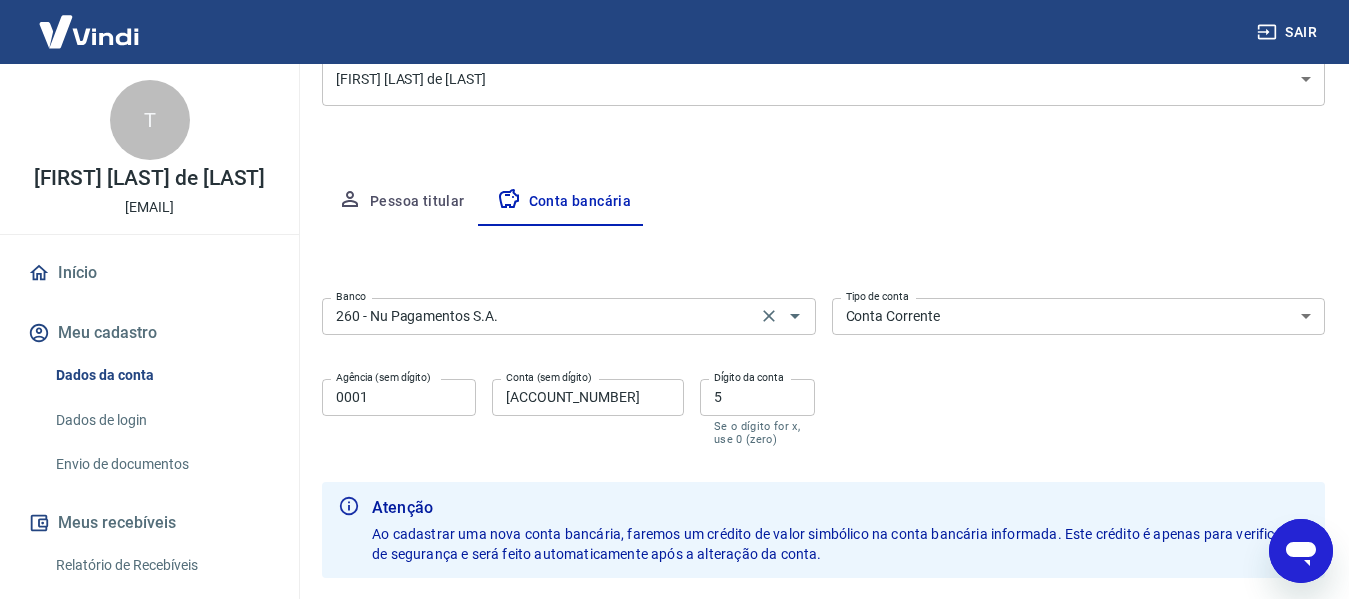 click on "260 - Nu Pagamentos S.A." at bounding box center [539, 316] 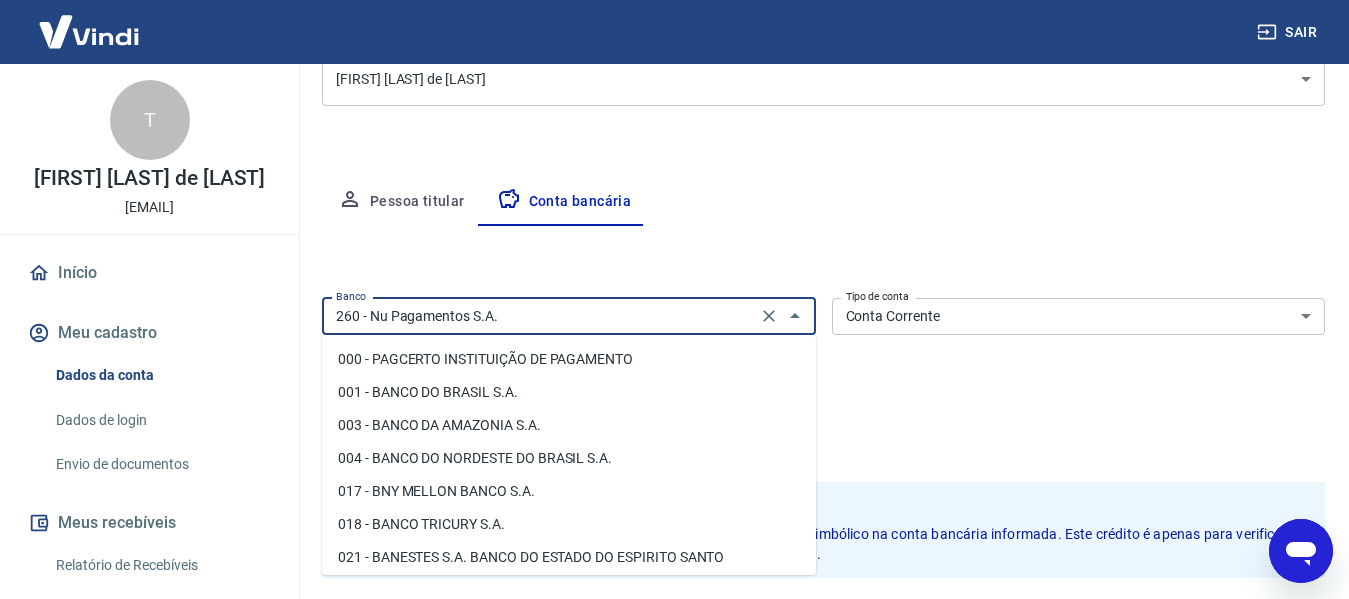 scroll, scrollTop: 1439, scrollLeft: 0, axis: vertical 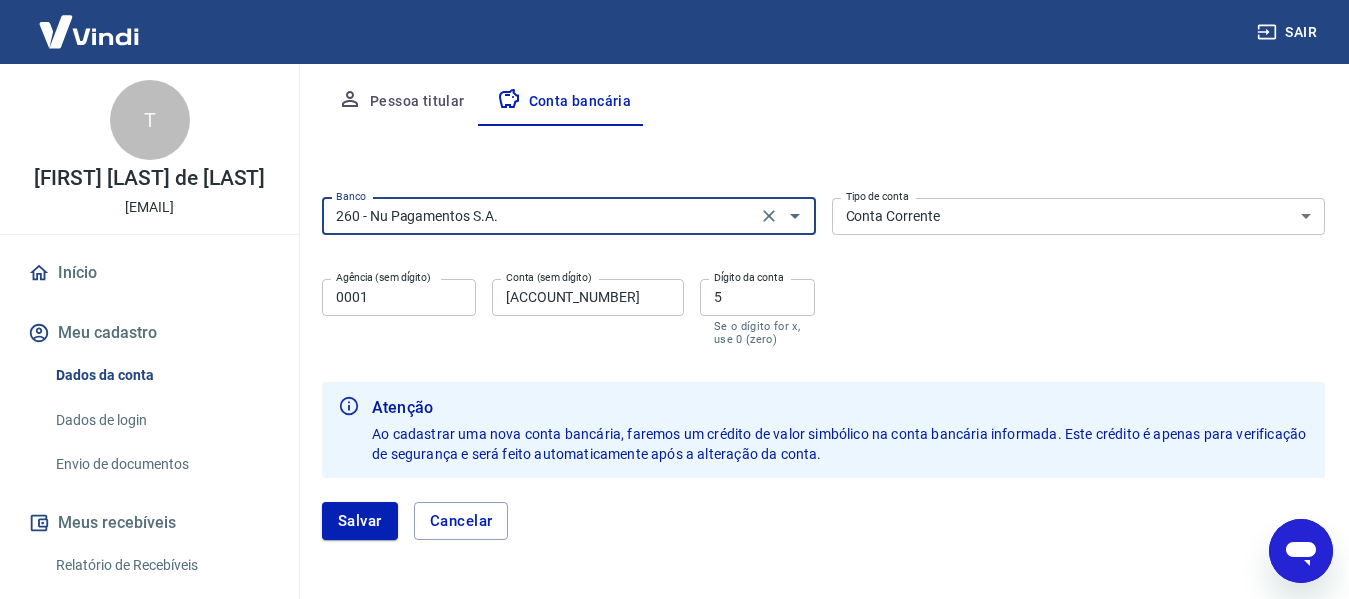 click on "260 - Nu Pagamentos S.A." at bounding box center [539, 216] 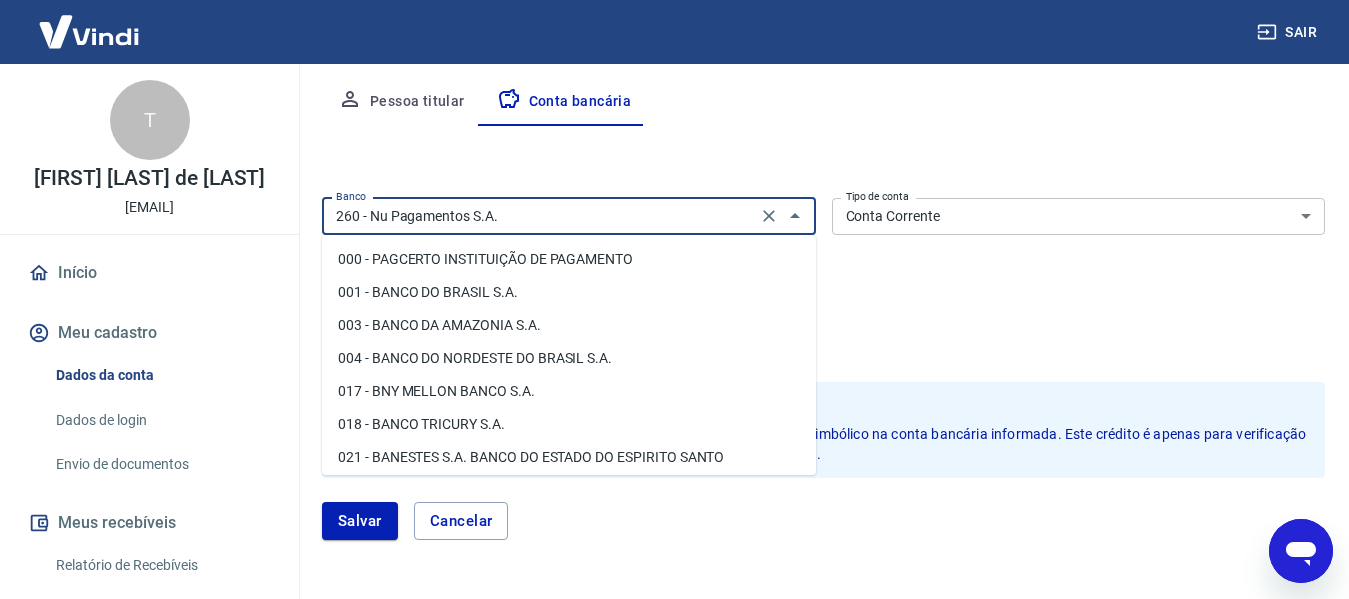 click on "260 - Nu Pagamentos S.A." at bounding box center (539, 216) 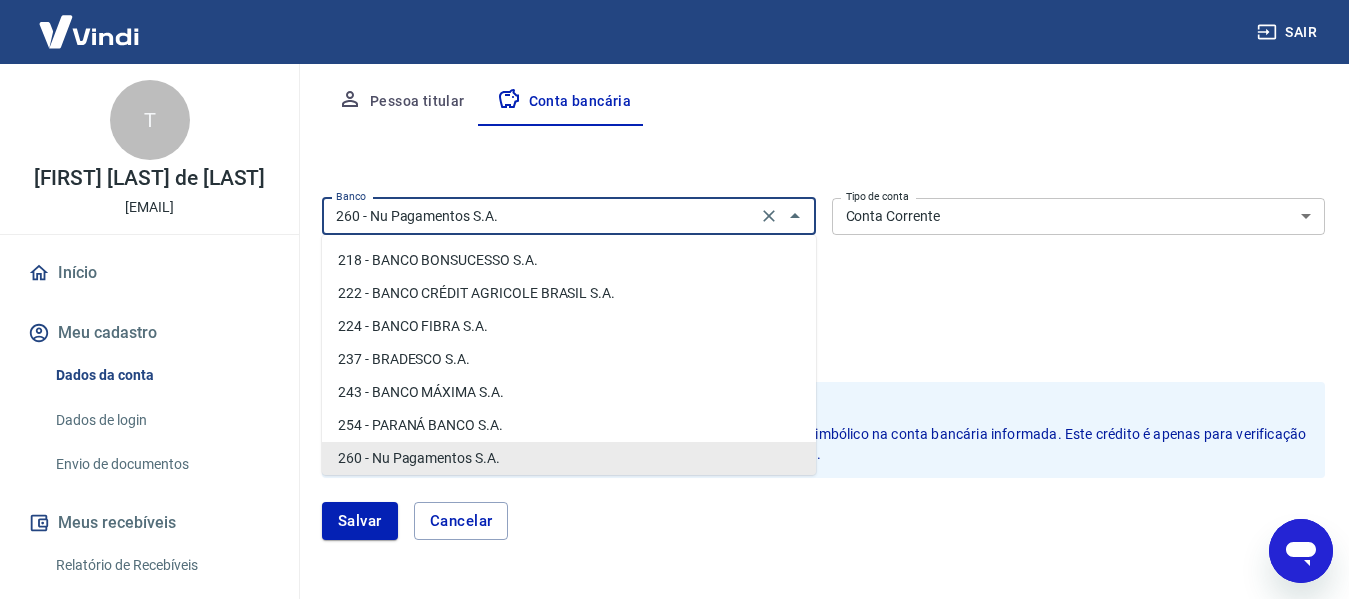 click on "260 - Nu Pagamentos S.A." at bounding box center (539, 216) 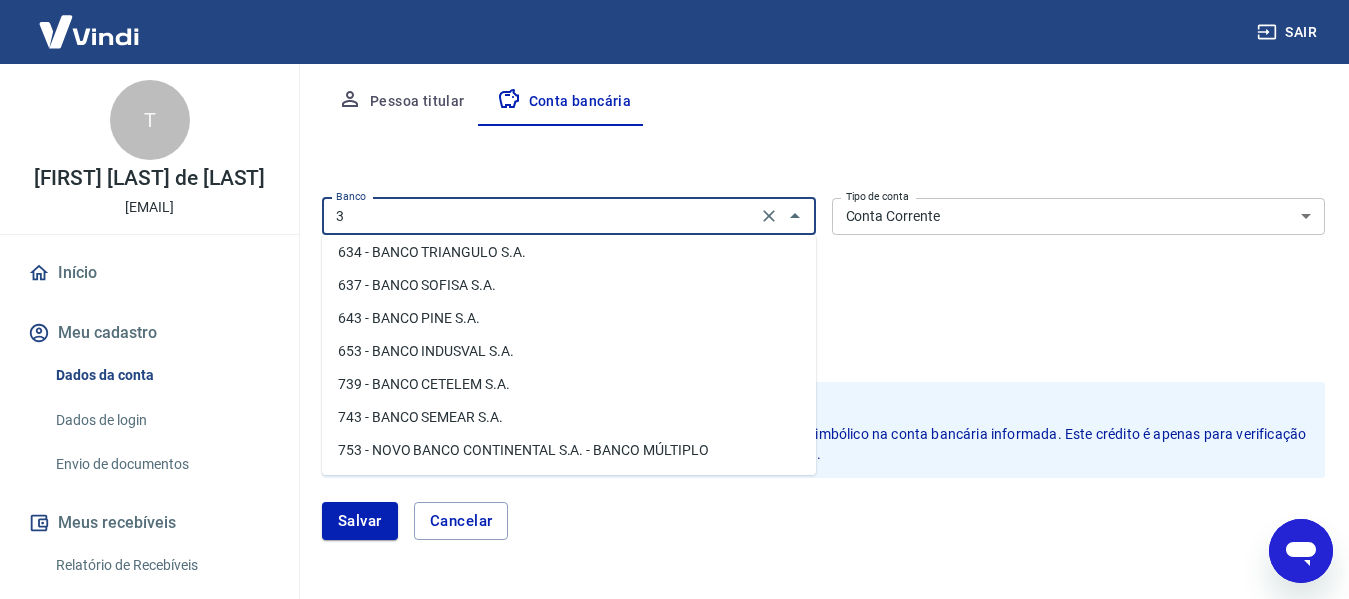 scroll, scrollTop: 0, scrollLeft: 0, axis: both 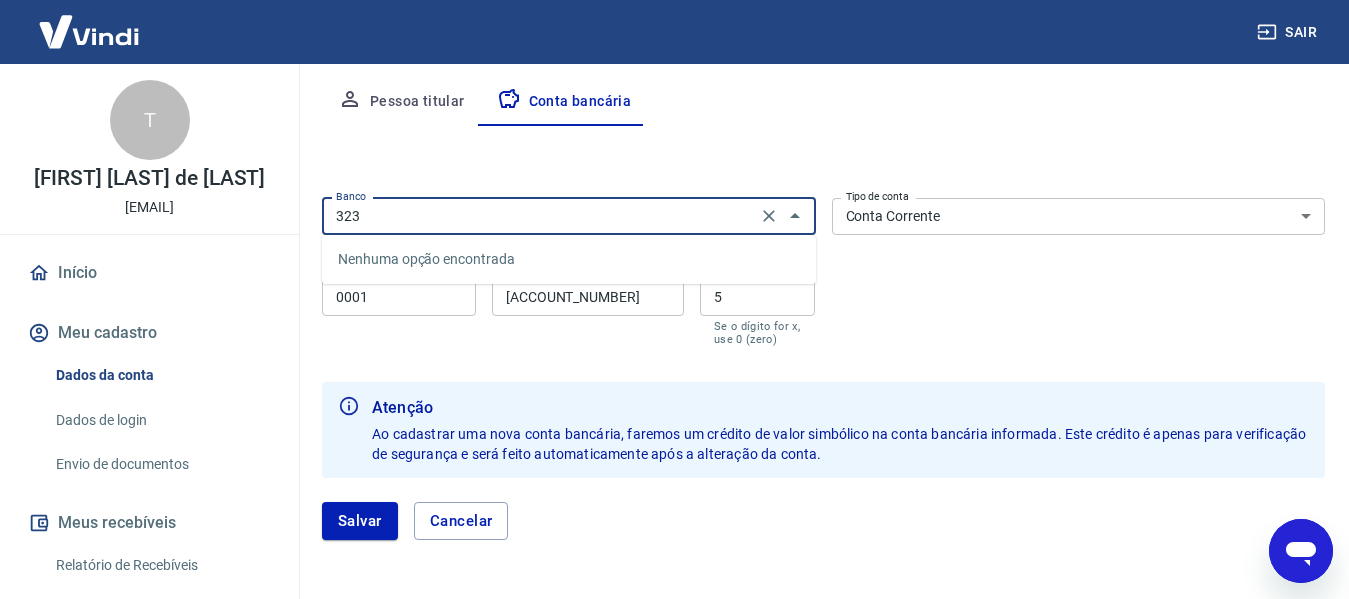 click on "323" at bounding box center (539, 216) 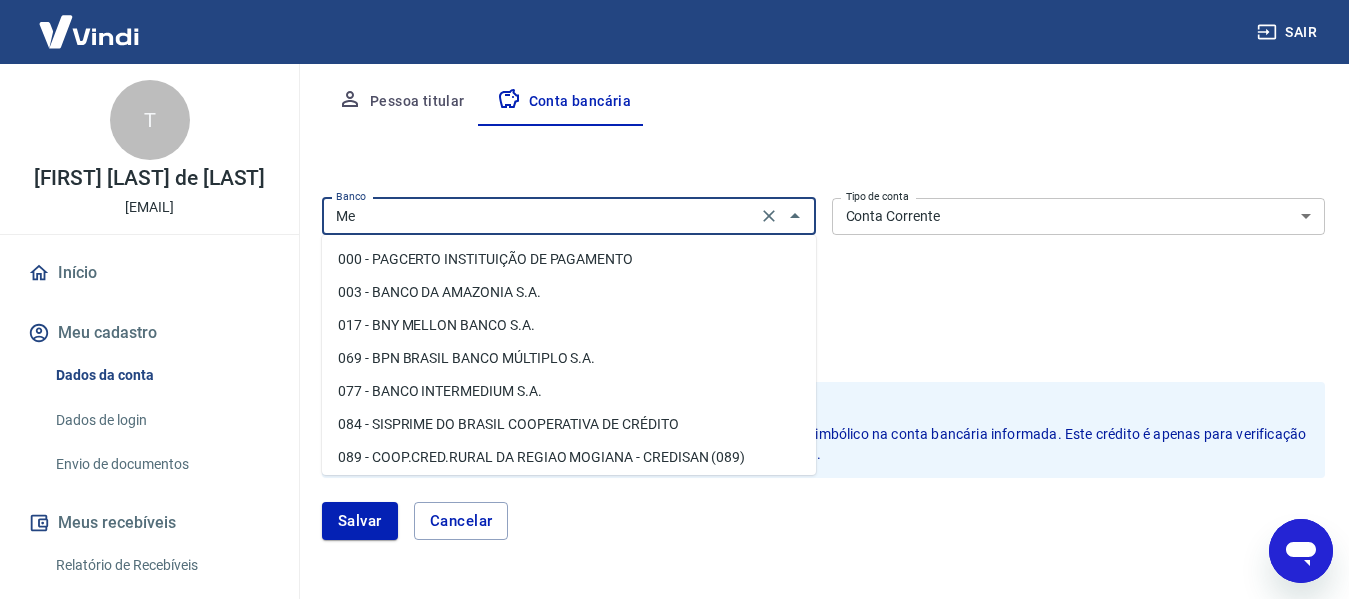 scroll, scrollTop: 164, scrollLeft: 0, axis: vertical 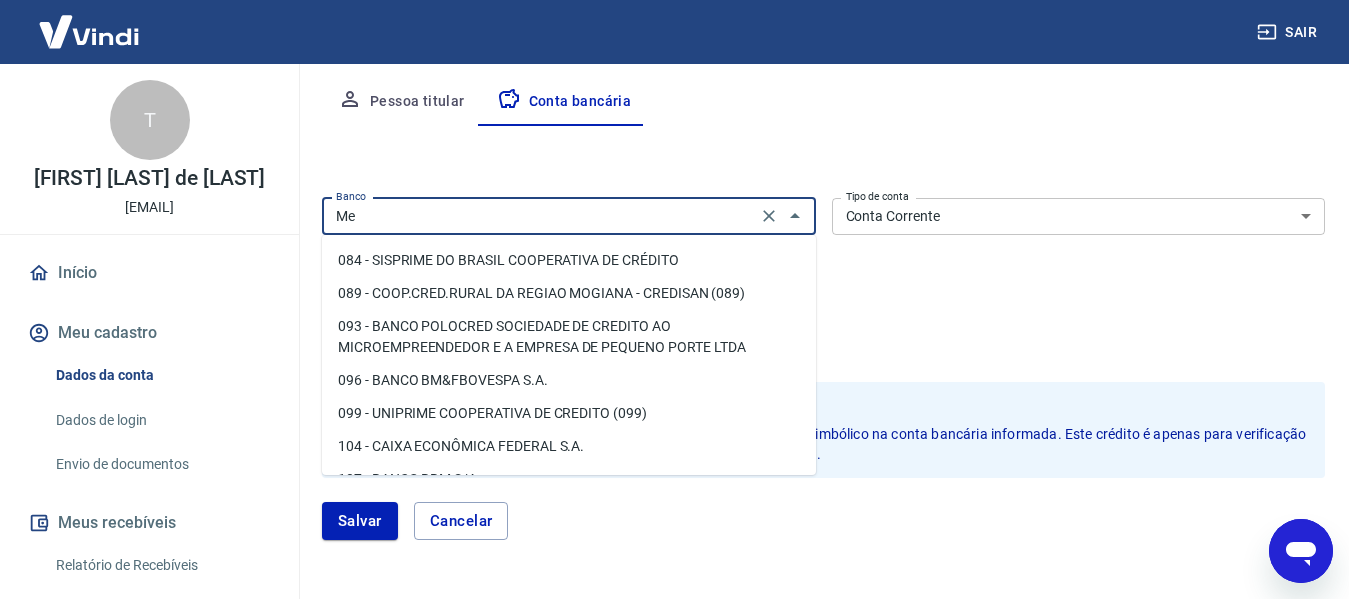 type on "Mer" 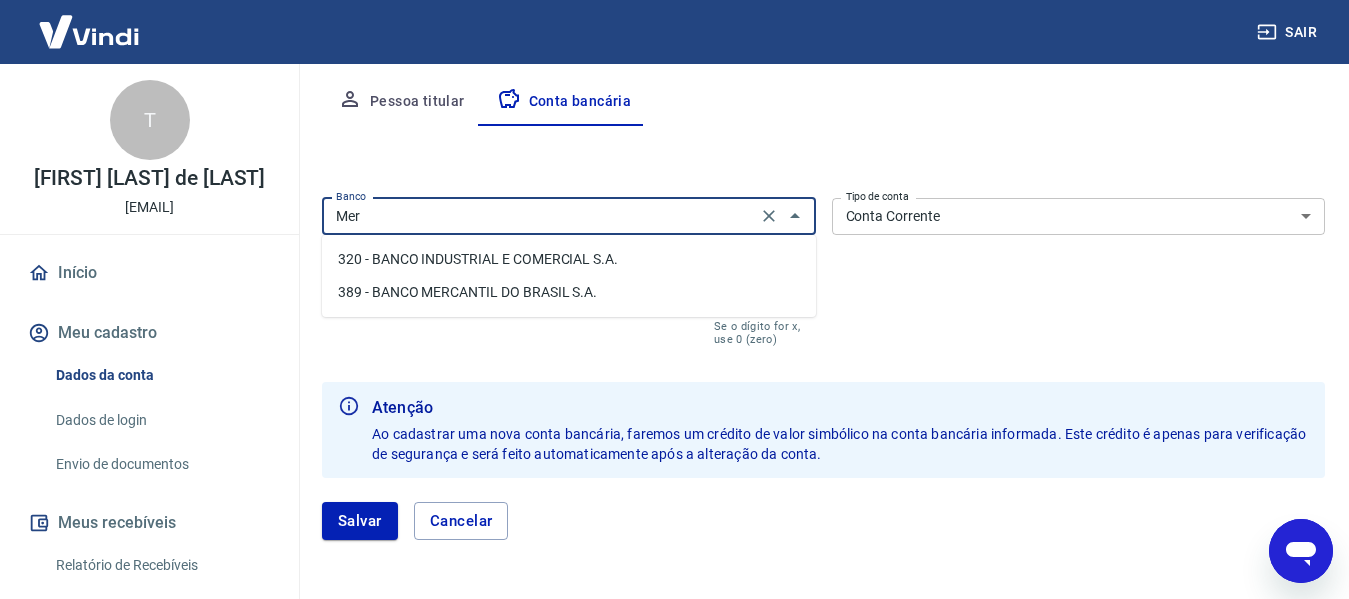 scroll, scrollTop: 0, scrollLeft: 0, axis: both 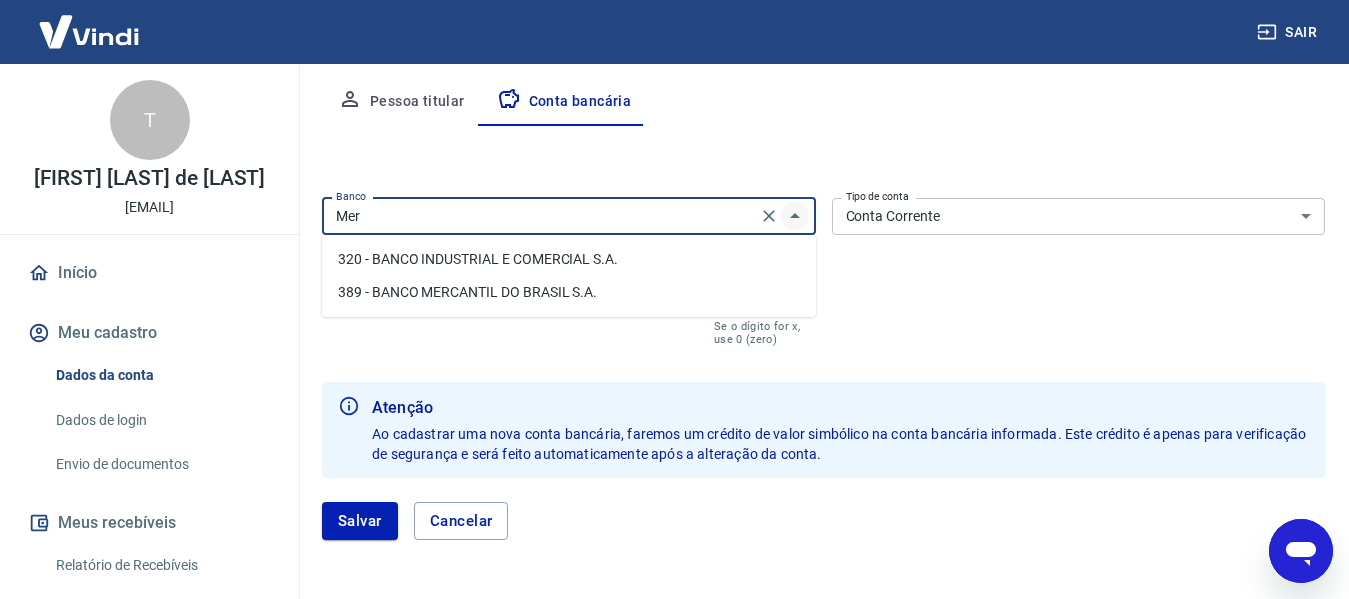 click 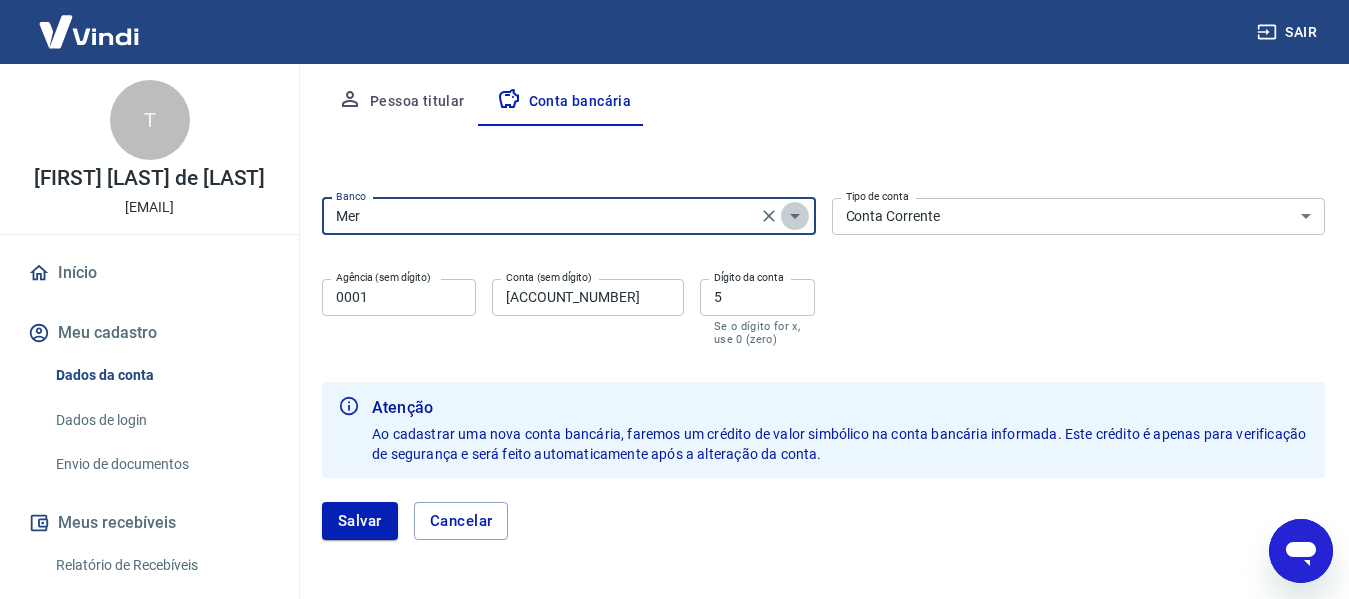 click 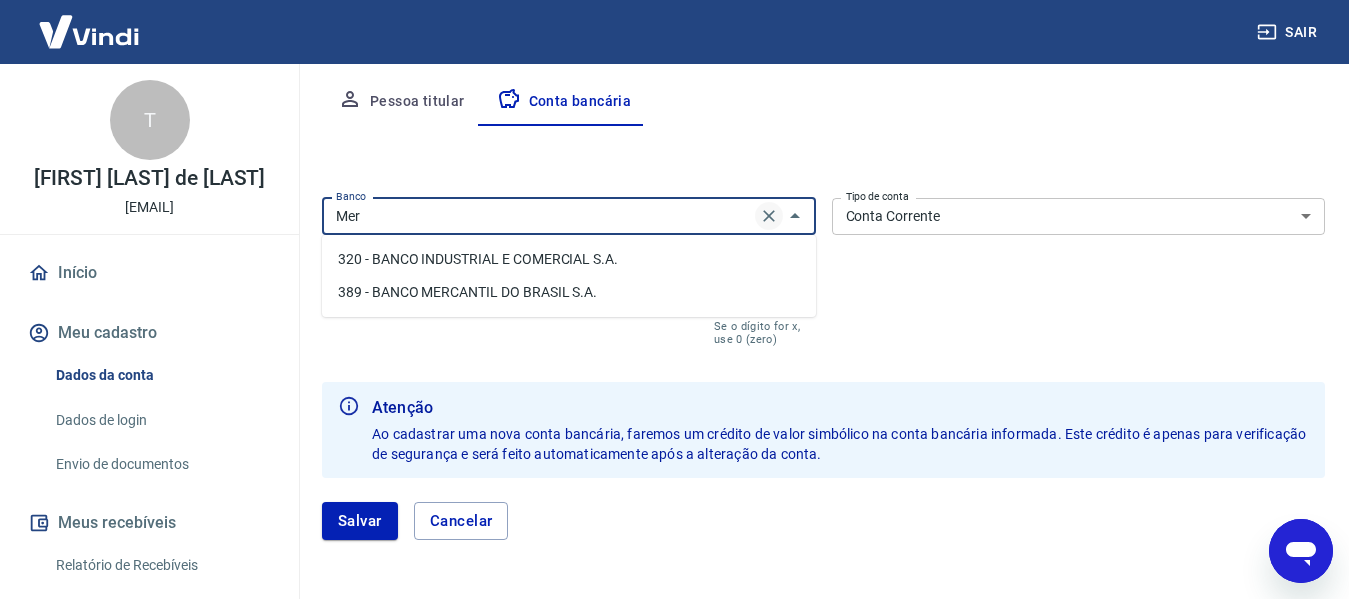click 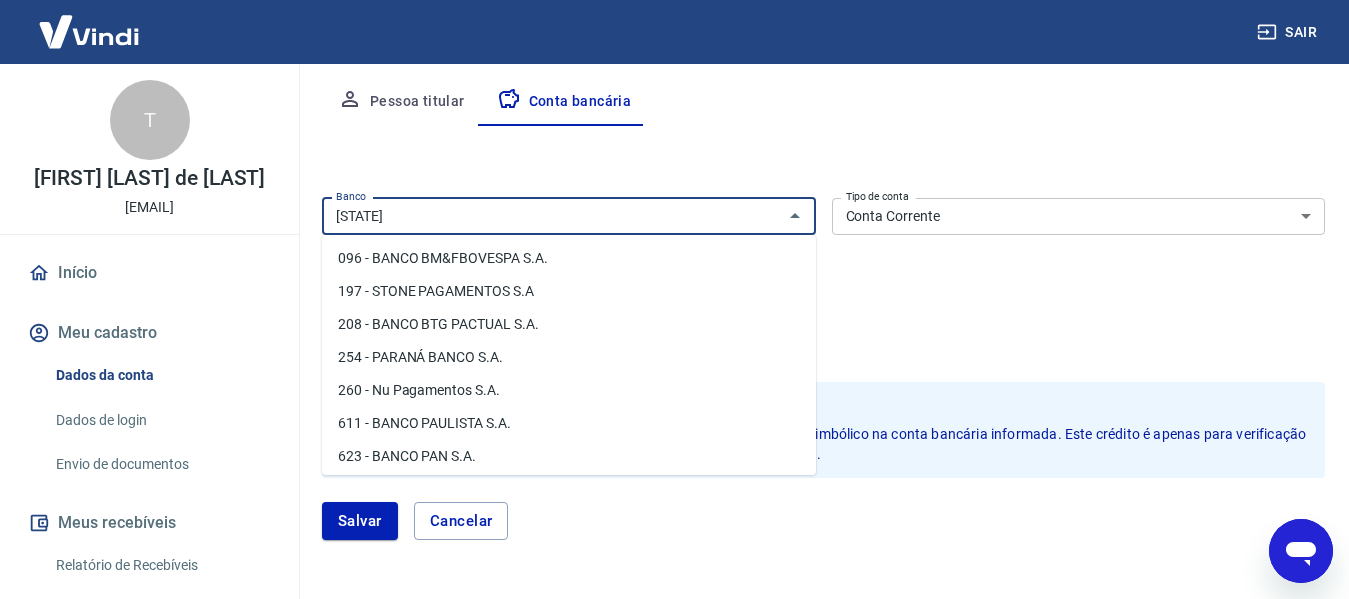 scroll, scrollTop: 0, scrollLeft: 0, axis: both 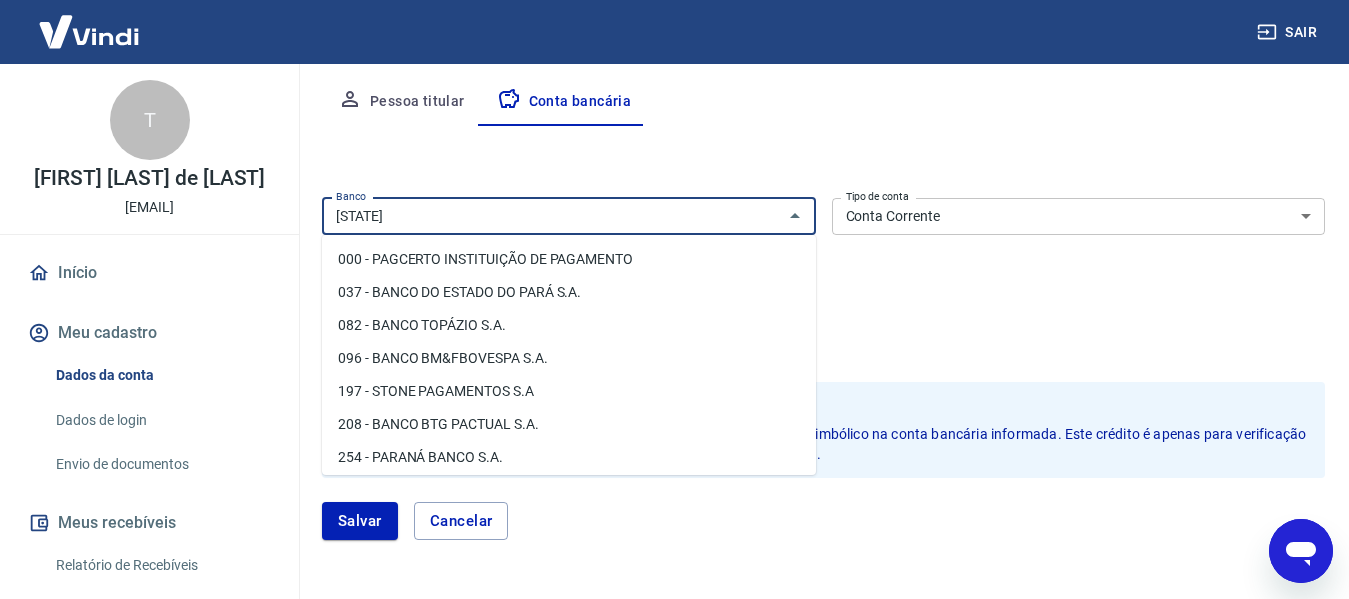 type on "P" 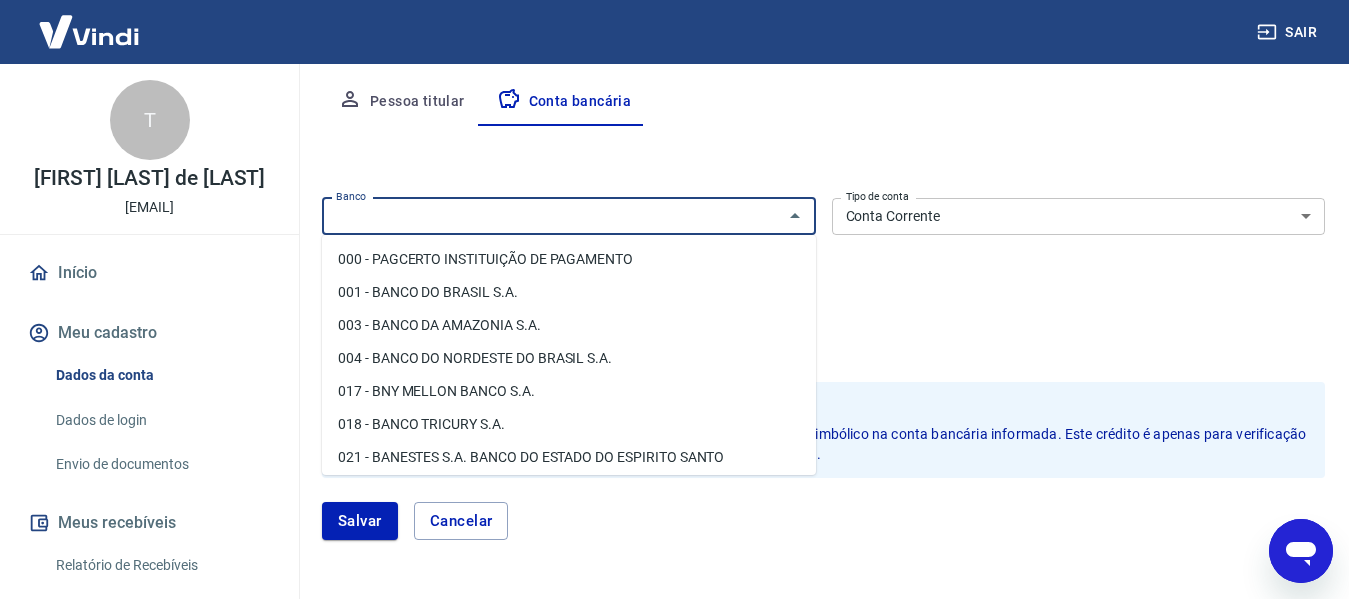 type 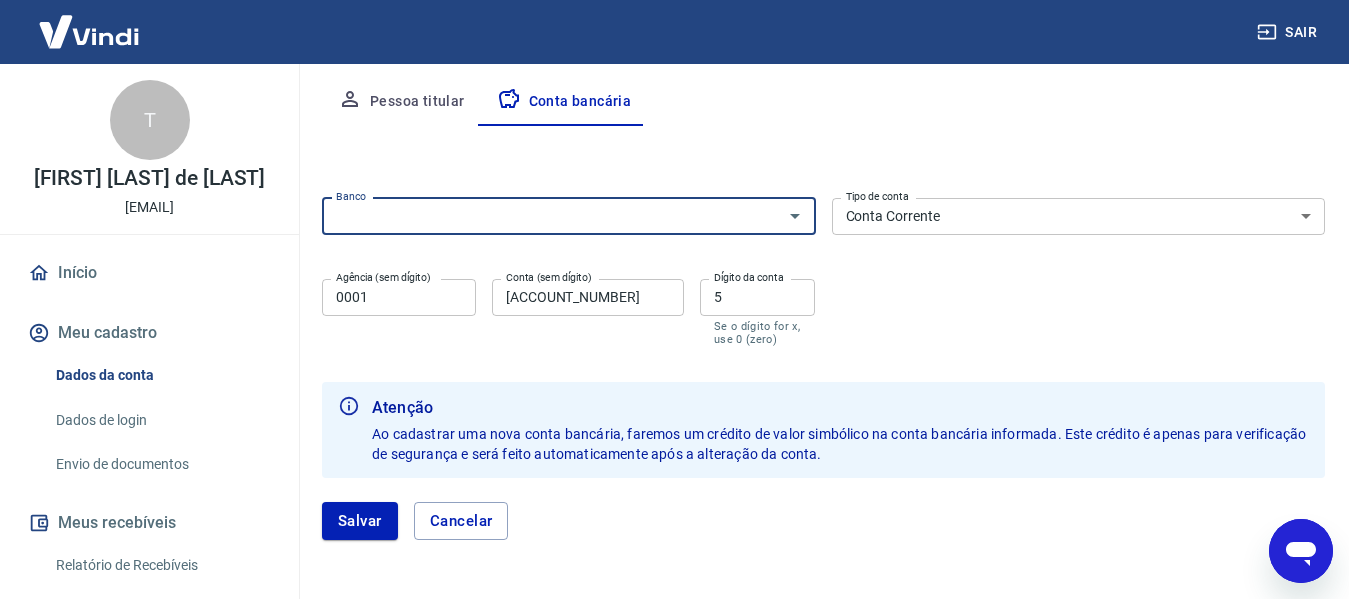 click on "Conta Corrente Conta Poupança" at bounding box center (1079, 216) 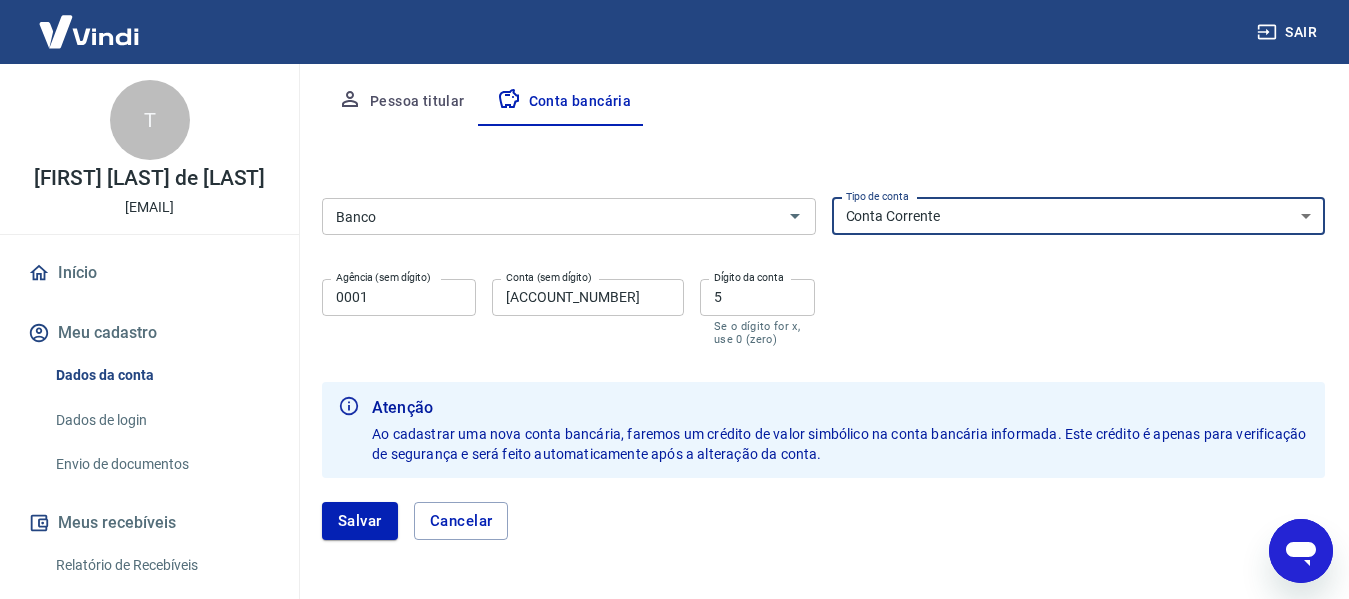 select on "3" 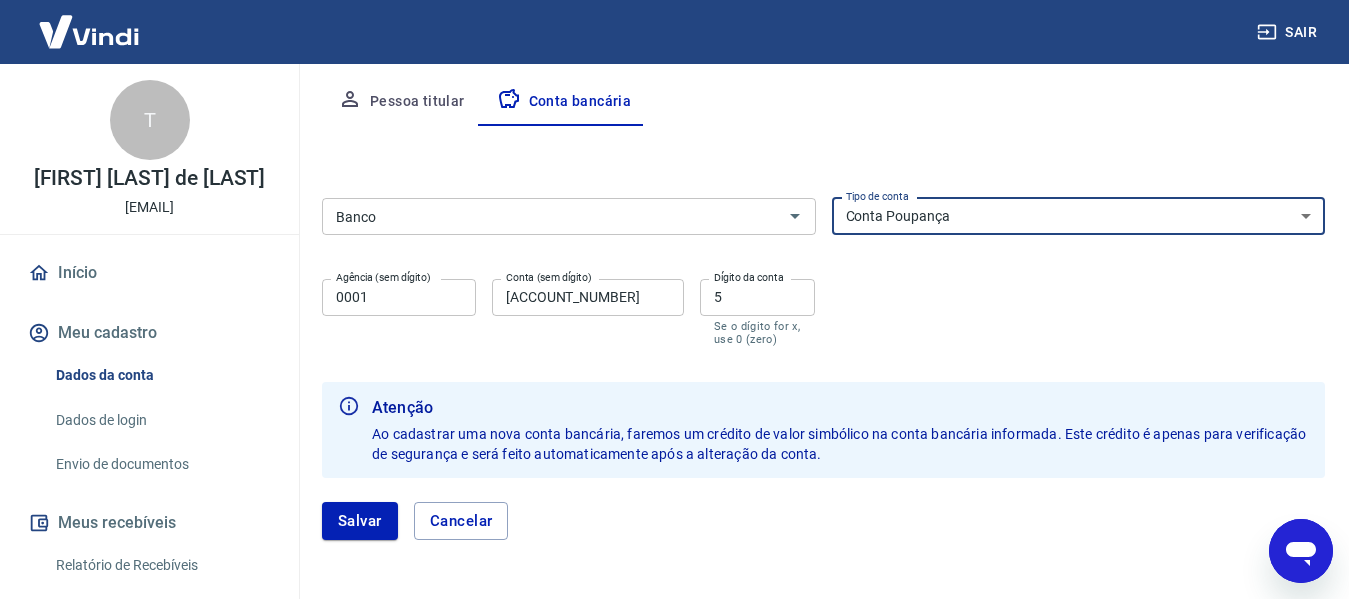 click on "Conta Corrente Conta Poupança" at bounding box center [1079, 216] 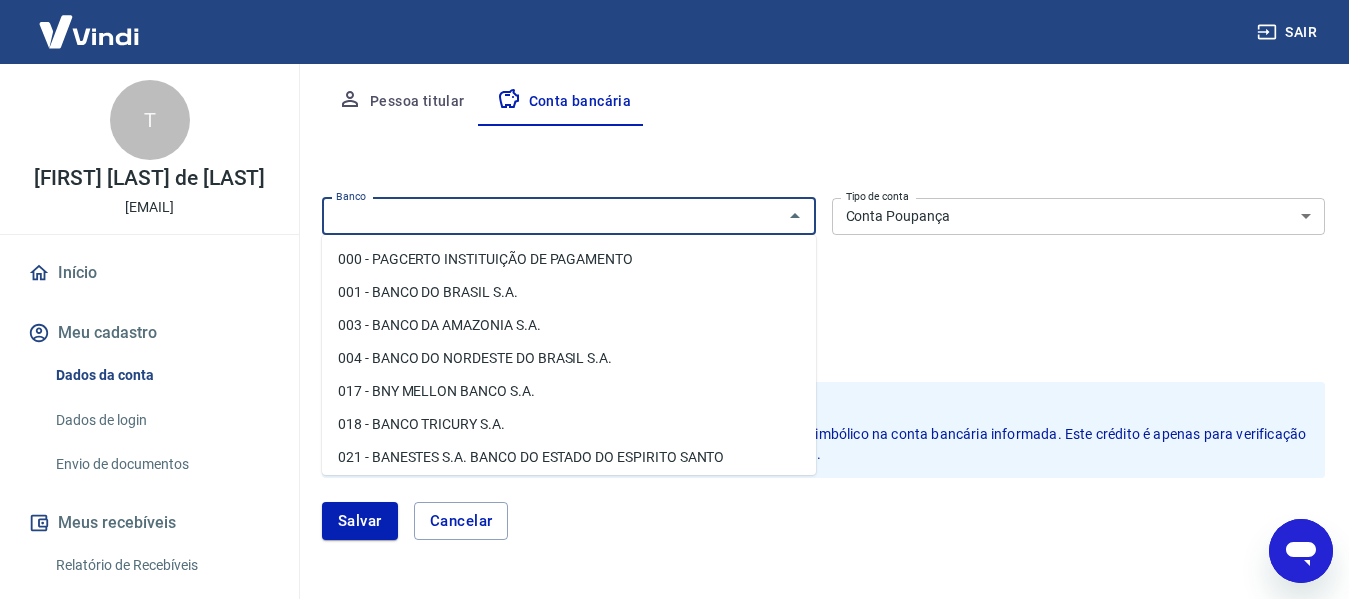 paste on "[ACCOUNT_NUMBER] Mercado Pago" 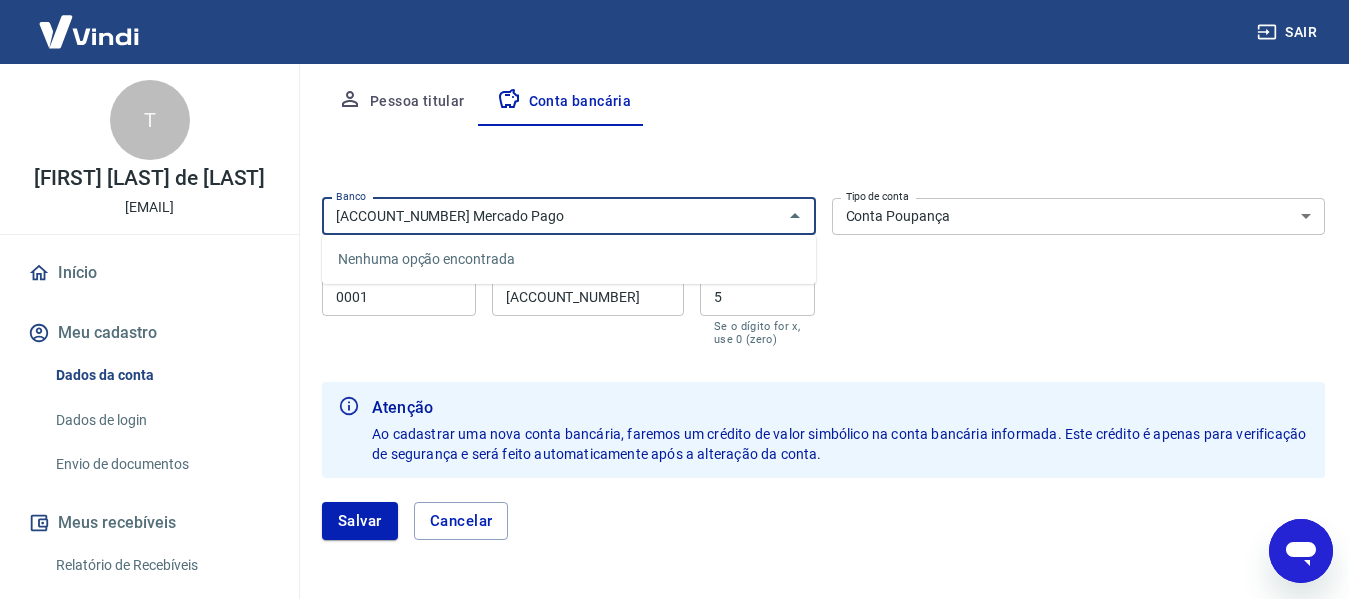 type on "[ACCOUNT_NUMBER] Mercado Pago" 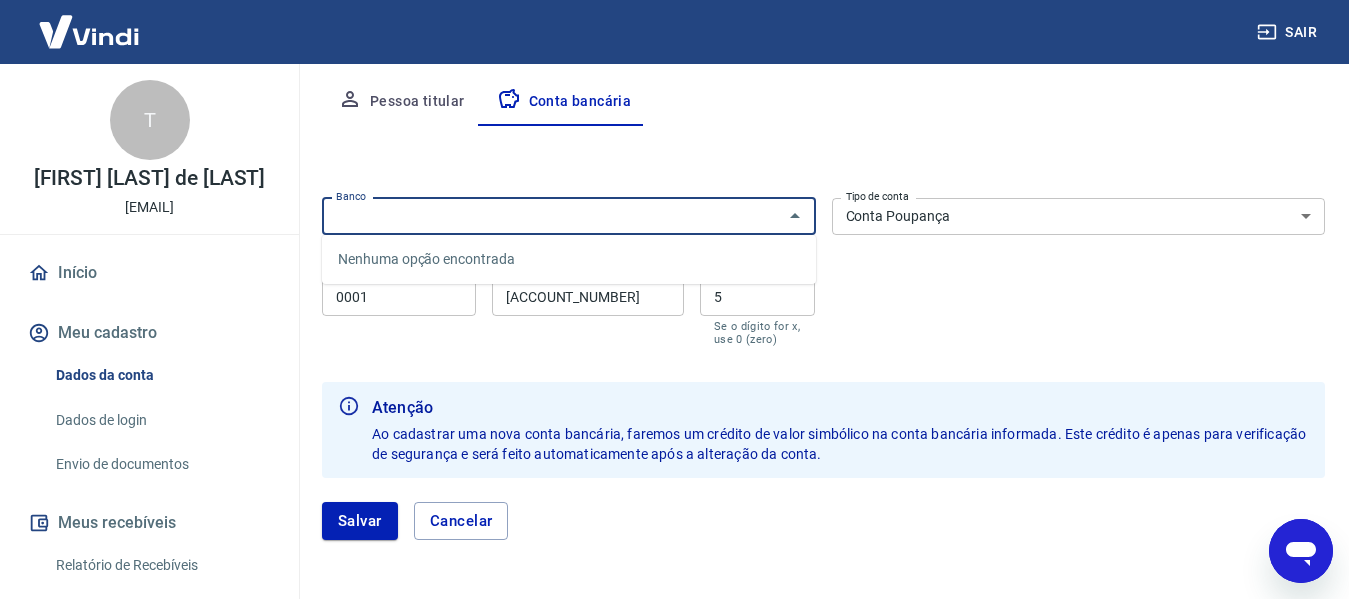 click on "Editar conta bancária Banco Banco Tipo de conta Conta Corrente Conta Poupança Tipo de conta Agência (sem dígito) 0001 Agência (sem dígito) Conta (sem dígito) [ACCOUNT_NUMBER] Conta (sem dígito) Dígito da conta 5 Dígito da conta Se o dígito for x, use 0 (zero) Atenção Ao cadastrar uma nova conta bancária, faremos um crédito de valor simbólico na conta bancária informada. Este crédito é apenas para verificação de segurança e será feito automaticamente após a alteração da conta. Salvar Cancelar" at bounding box center [823, 345] 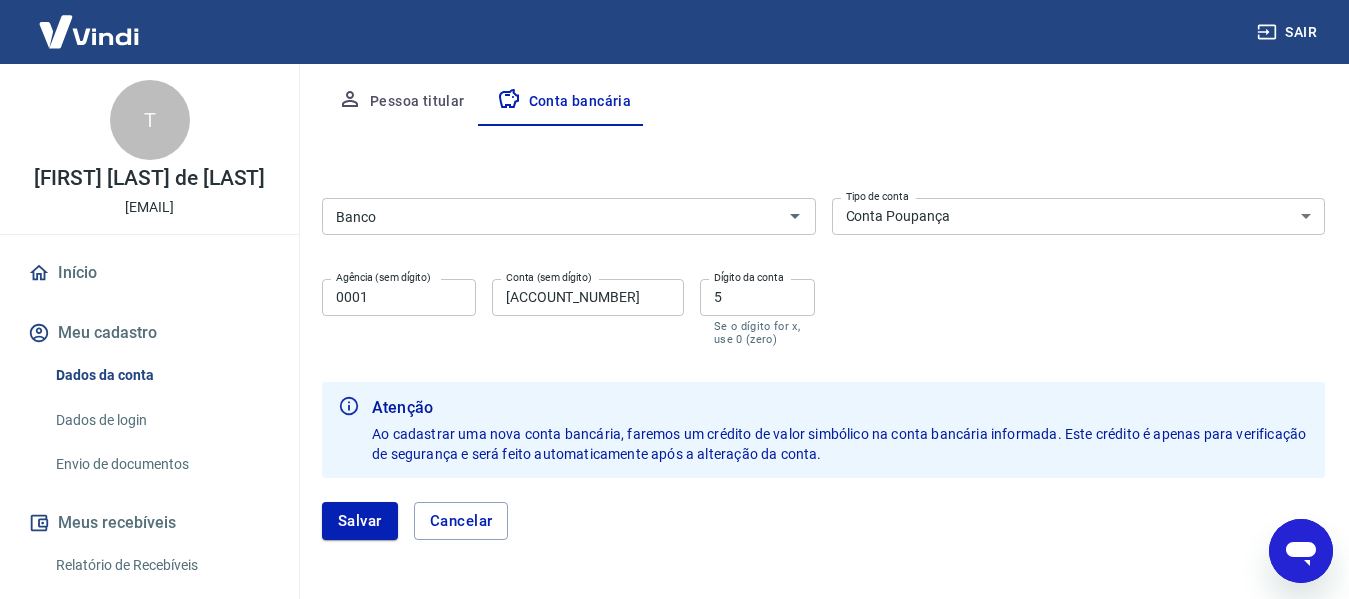 click on "Conta Corrente Conta Poupança" at bounding box center (1079, 216) 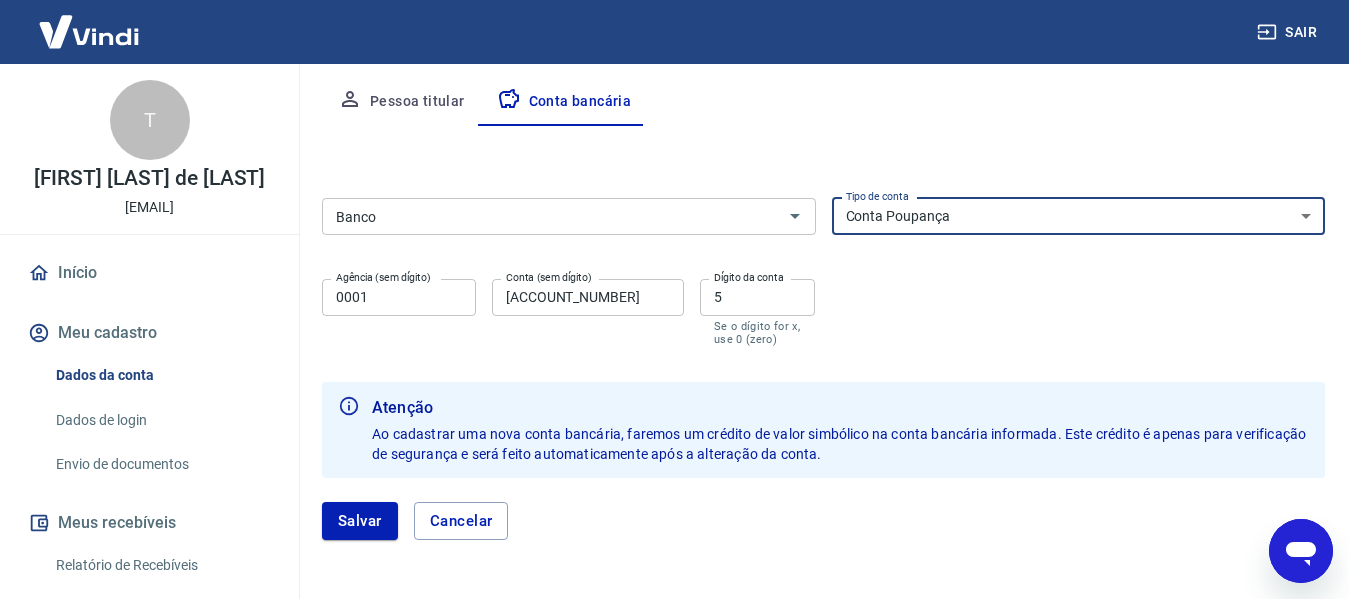 select 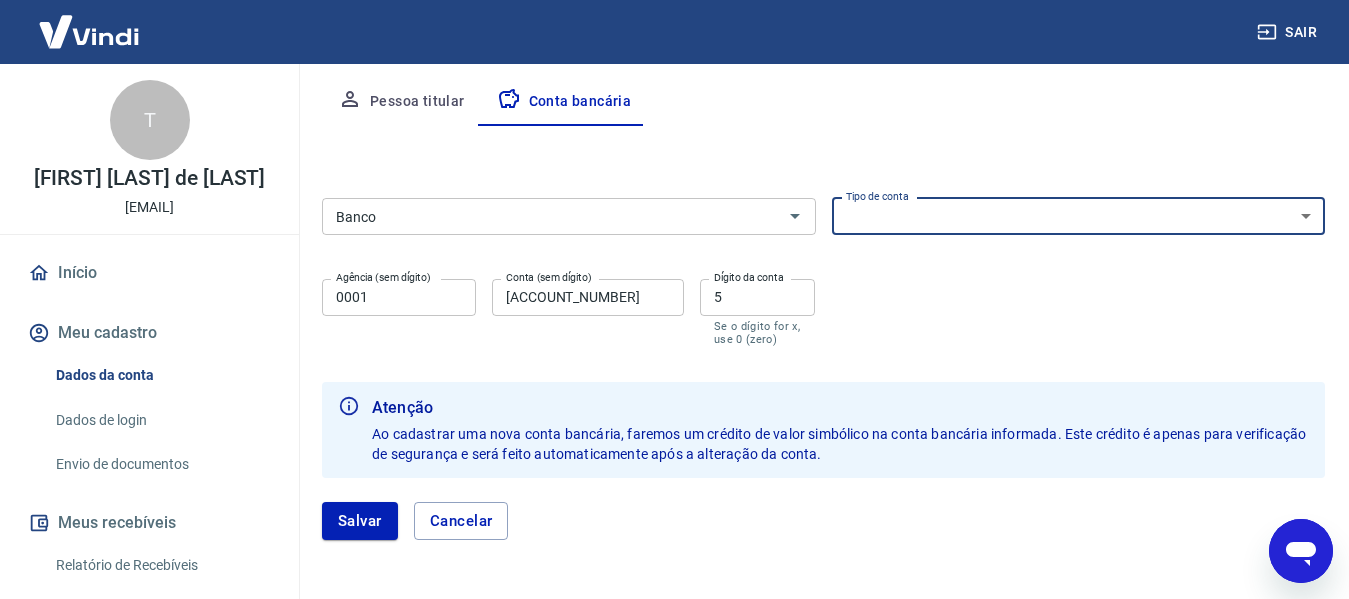 click on "Conta Corrente Conta Poupança" at bounding box center (1079, 216) 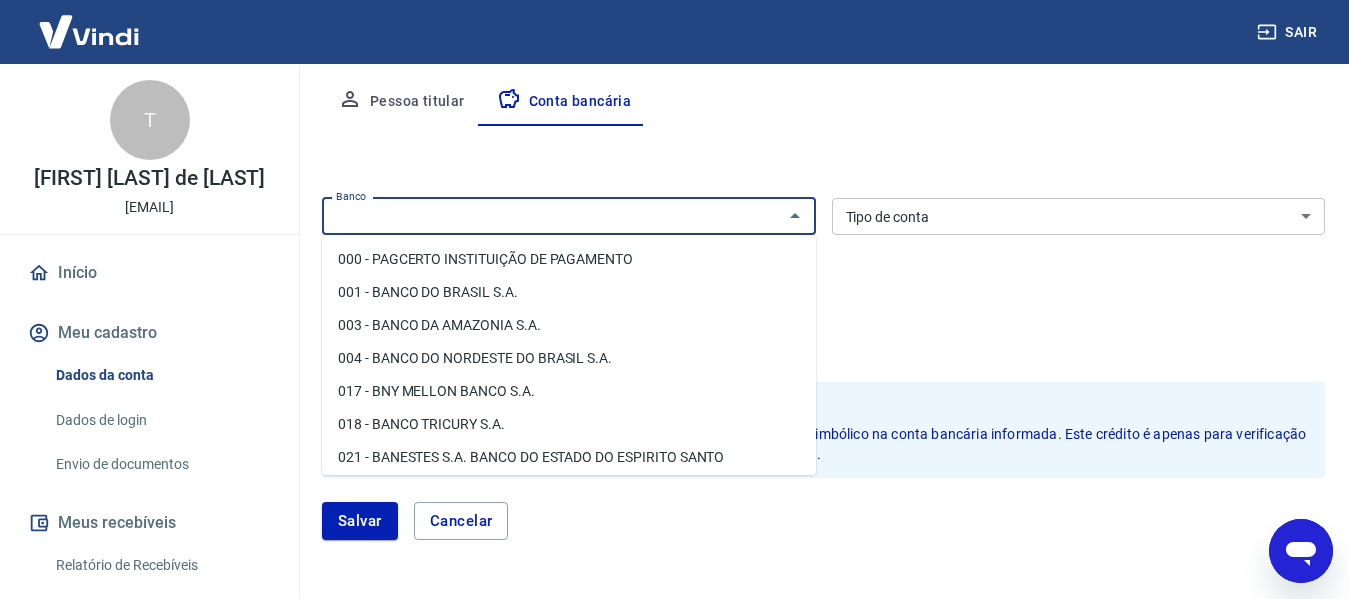 click on "Banco" at bounding box center (552, 216) 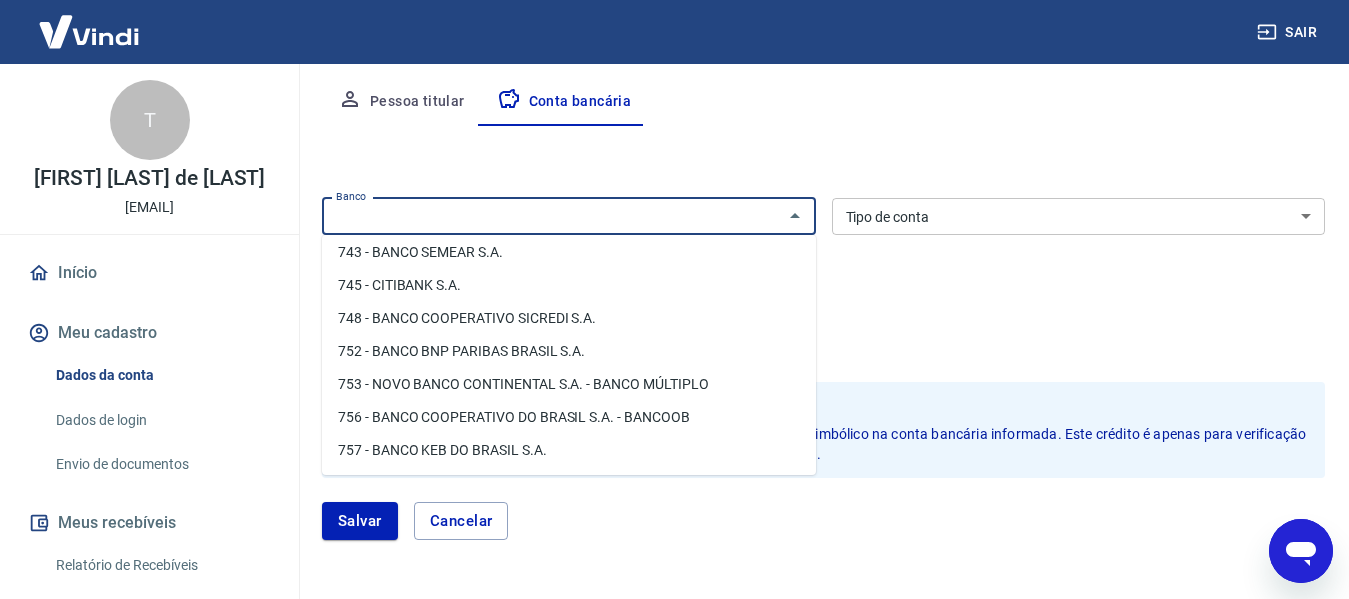 scroll, scrollTop: 3118, scrollLeft: 0, axis: vertical 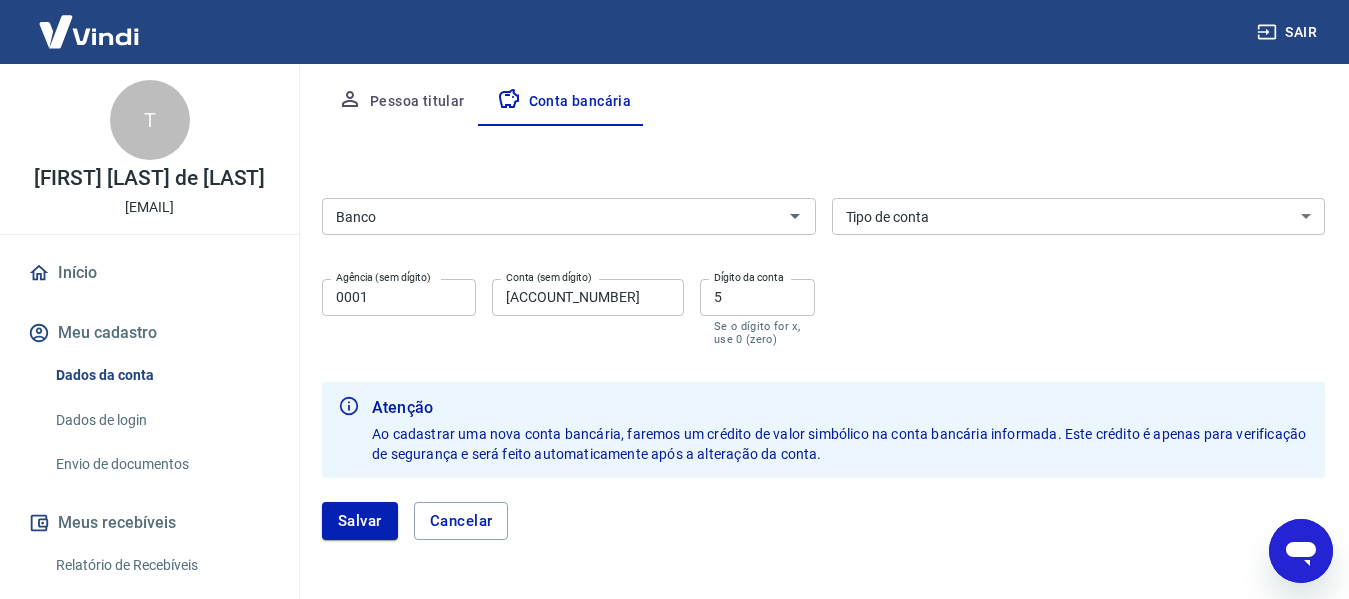 click on "Editar conta bancária Banco Banco Tipo de conta Conta Corrente Conta Poupança Tipo de conta Agência (sem dígito) 0001 Agência (sem dígito) Conta (sem dígito) [ACCOUNT_NUMBER] Conta (sem dígito) Dígito da conta 5 Dígito da conta Se o dígito for x, use 0 (zero) Atenção Ao cadastrar uma nova conta bancária, faremos um crédito de valor simbólico na conta bancária informada. Este crédito é apenas para verificação de segurança e será feito automaticamente após a alteração da conta. Salvar Cancelar" at bounding box center [823, 345] 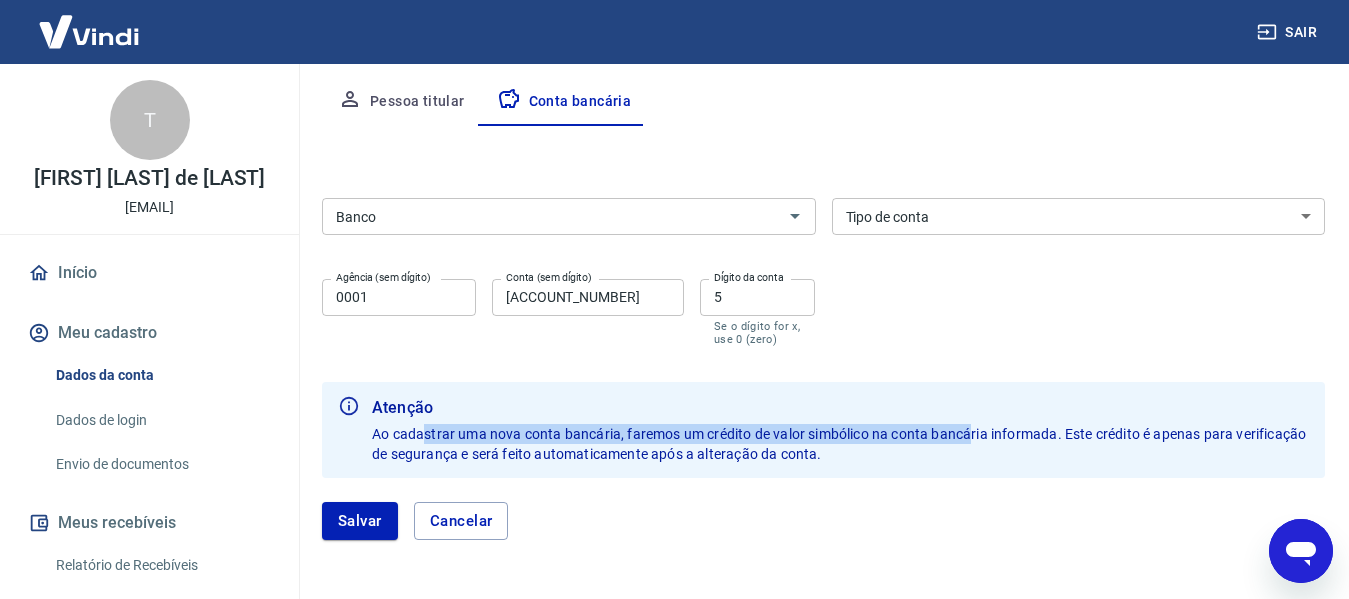 drag, startPoint x: 445, startPoint y: 433, endPoint x: 1025, endPoint y: 433, distance: 580 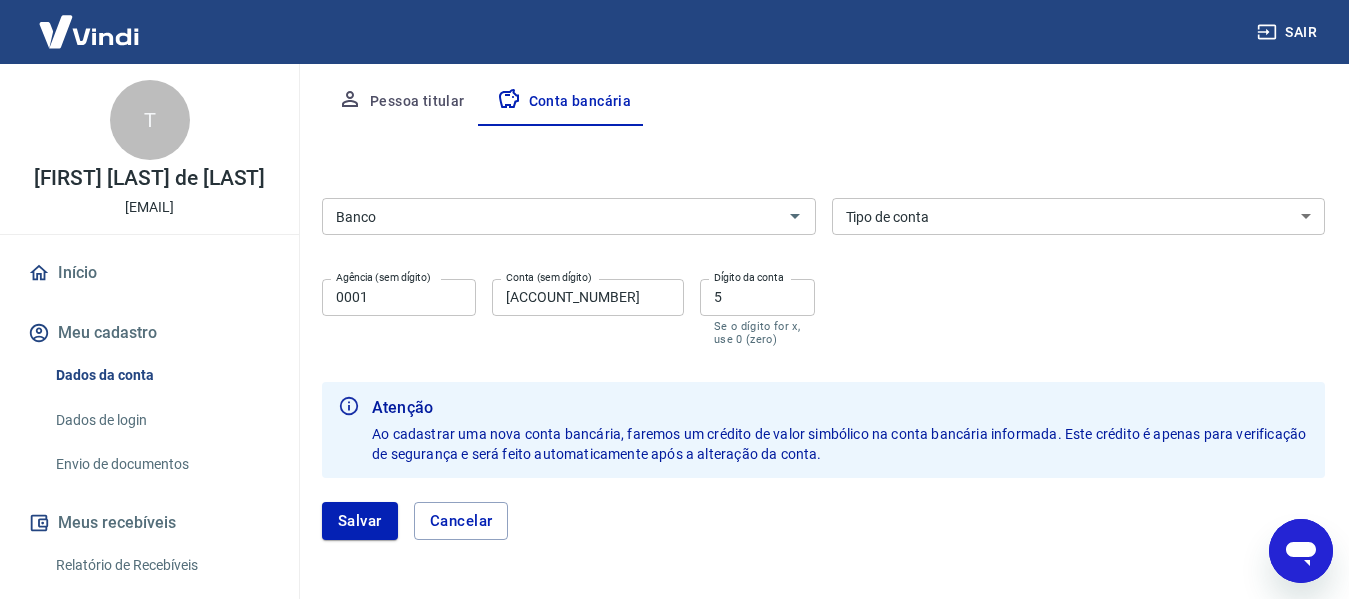 click on "Ao cadastrar uma nova conta bancária, faremos um crédito de valor simbólico na conta bancária informada. Este crédito é apenas para verificação de segurança e será feito automaticamente após a alteração da conta." at bounding box center [840, 444] 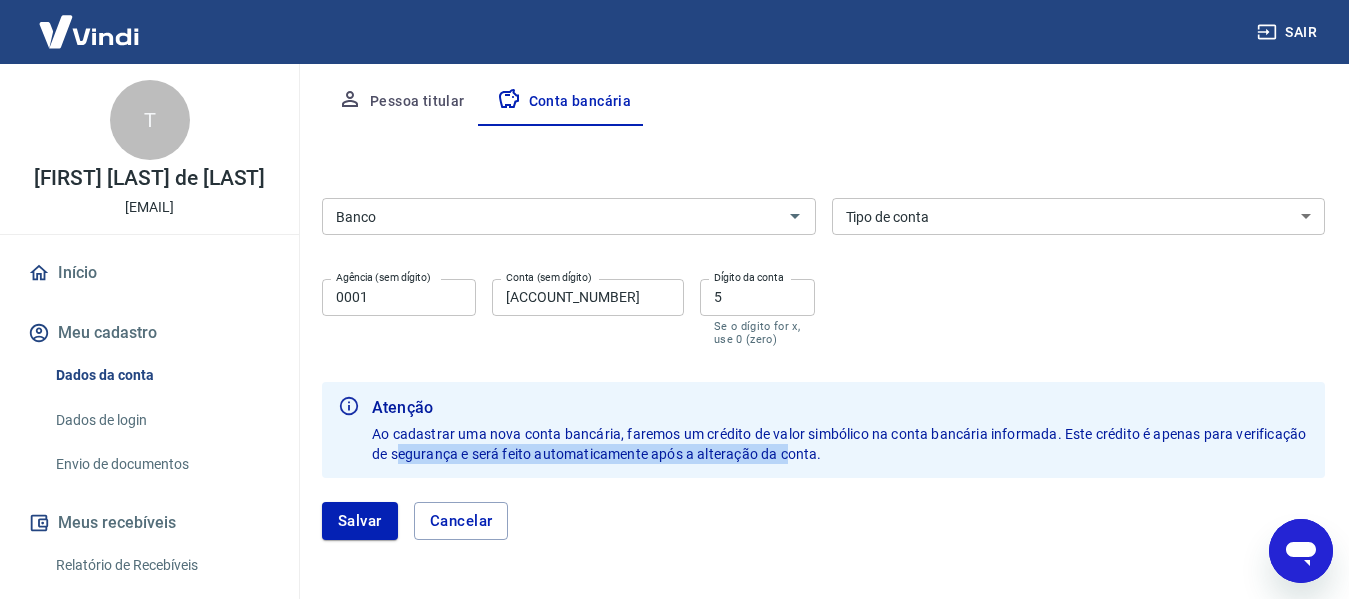 drag, startPoint x: 397, startPoint y: 451, endPoint x: 826, endPoint y: 458, distance: 429.0571 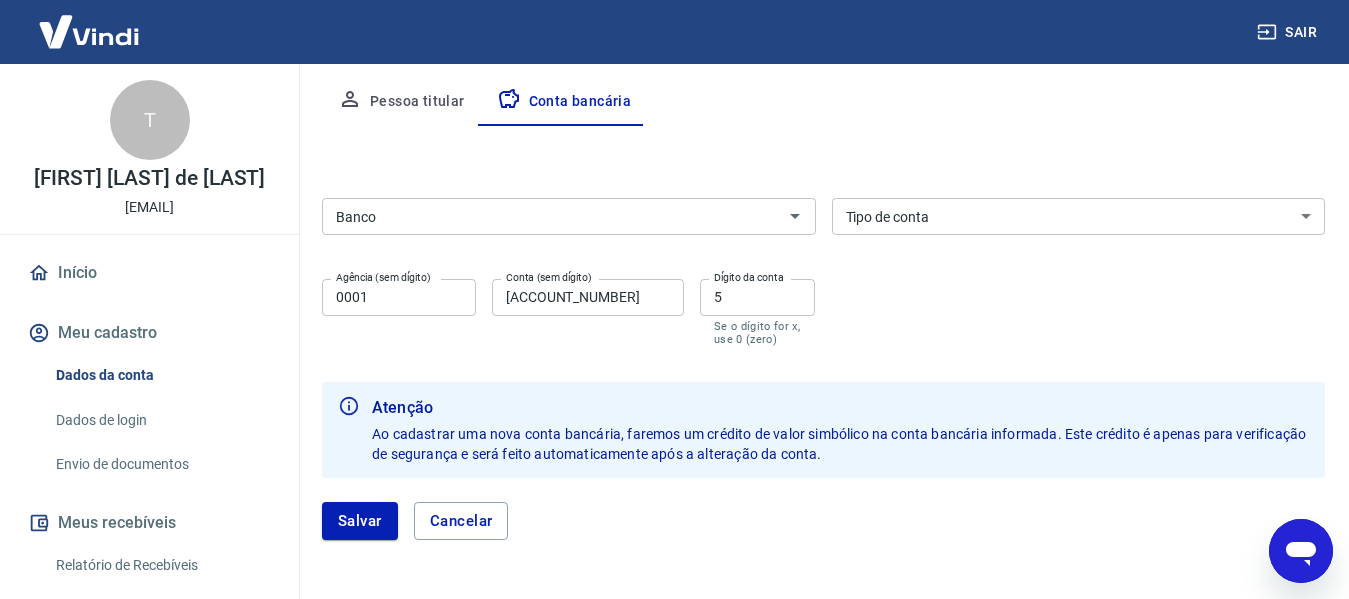click on "Atenção Ao cadastrar uma nova conta bancária, faremos um crédito de valor simbólico na conta bancária informada. Este crédito é apenas para verificação de segurança e será feito automaticamente após a alteração da conta." at bounding box center (840, 430) 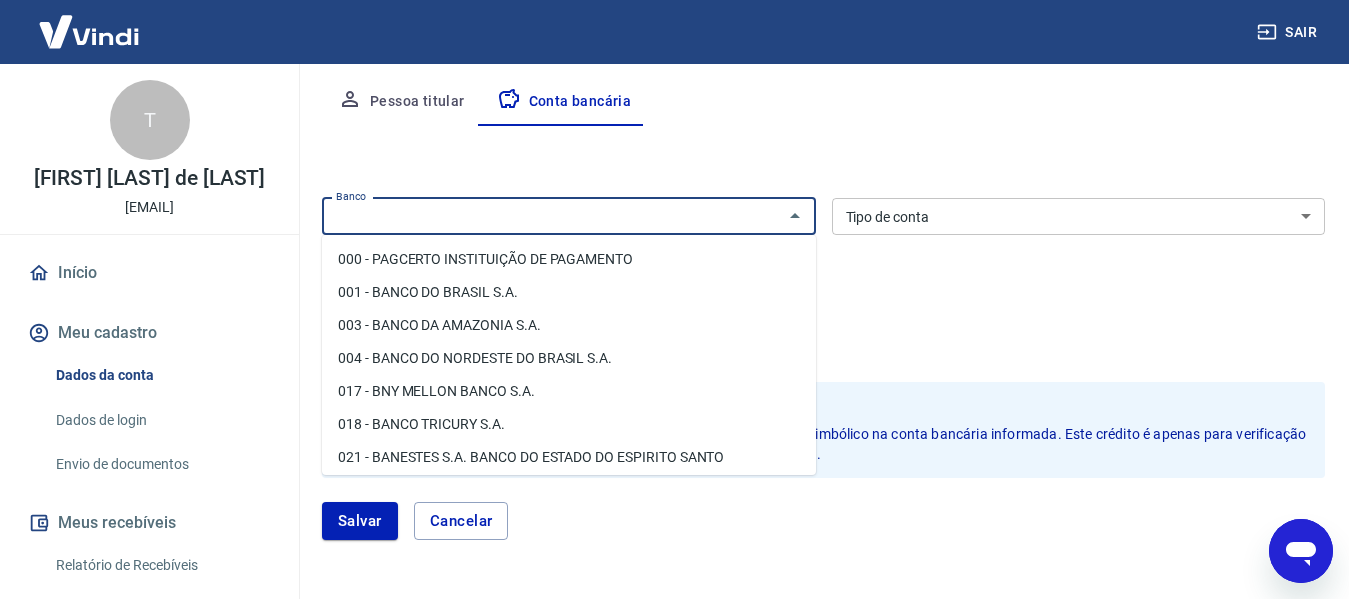 click on "Banco" at bounding box center (552, 216) 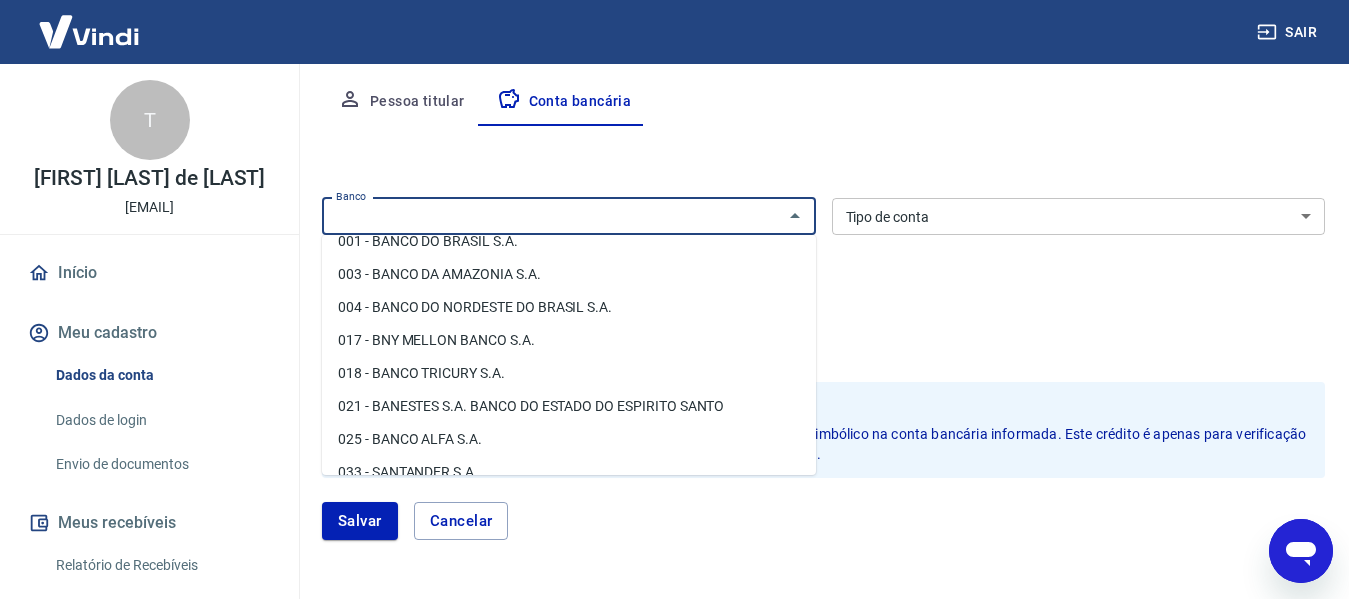 scroll, scrollTop: 100, scrollLeft: 0, axis: vertical 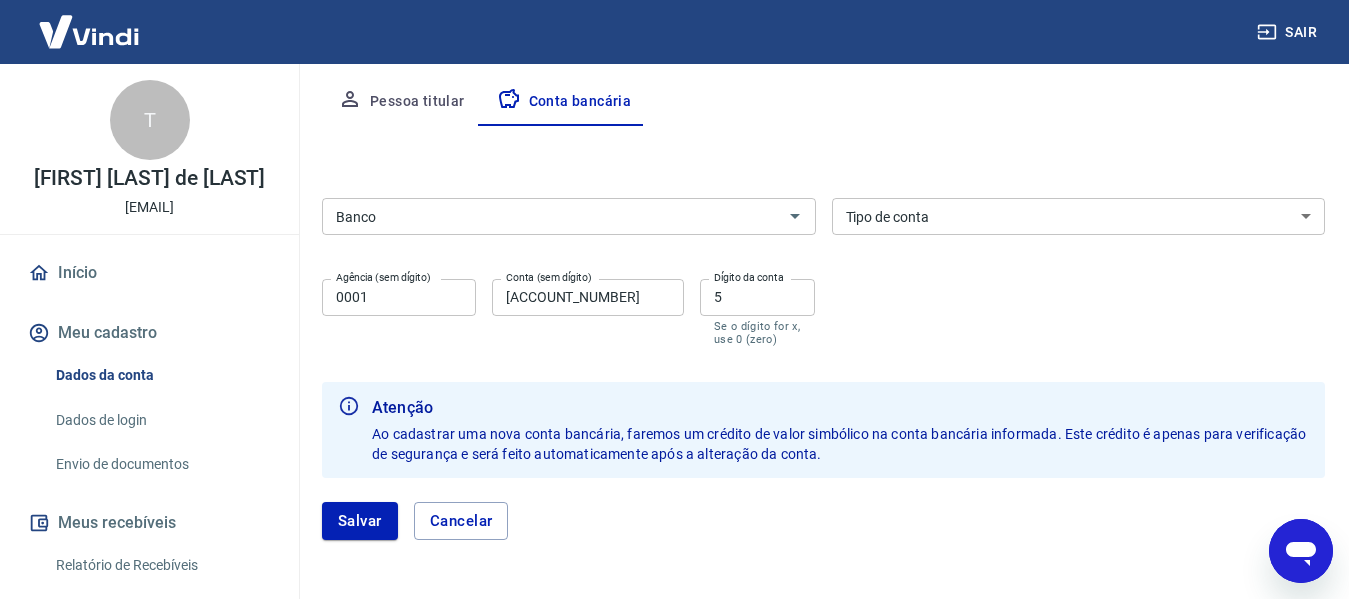 click on "Banco Banco Tipo de conta Conta Corrente Conta Poupança Tipo de conta Agência (sem dígito) 0001 Agência (sem dígito) Conta (sem dígito) [ACCOUNT_NUMBER] Conta (sem dígito) Dígito da conta 5 Dígito da conta Se o dígito for x, use 0 (zero) Atenção Ao cadastrar uma nova conta bancária, faremos um crédito de valor simbólico na conta bancária informada. Este crédito é apenas para verificação de segurança e será feito automaticamente após a alteração da conta. Salvar Cancelar" at bounding box center (823, 377) 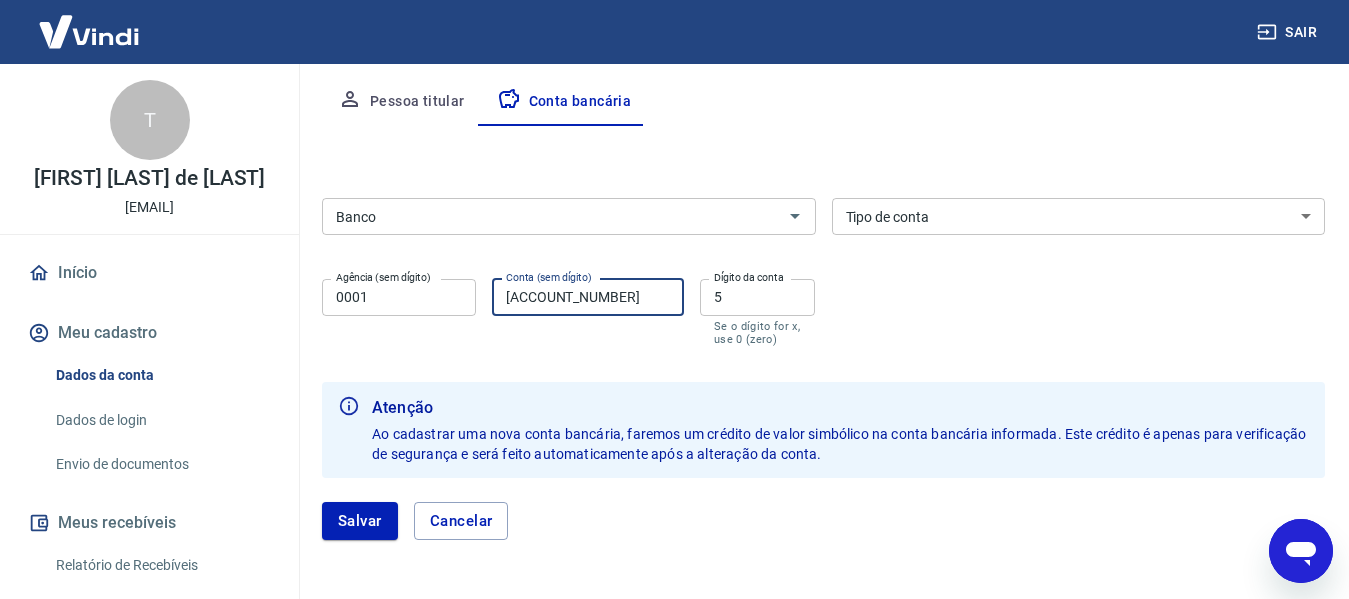 click on "[ACCOUNT_NUMBER]" at bounding box center [588, 297] 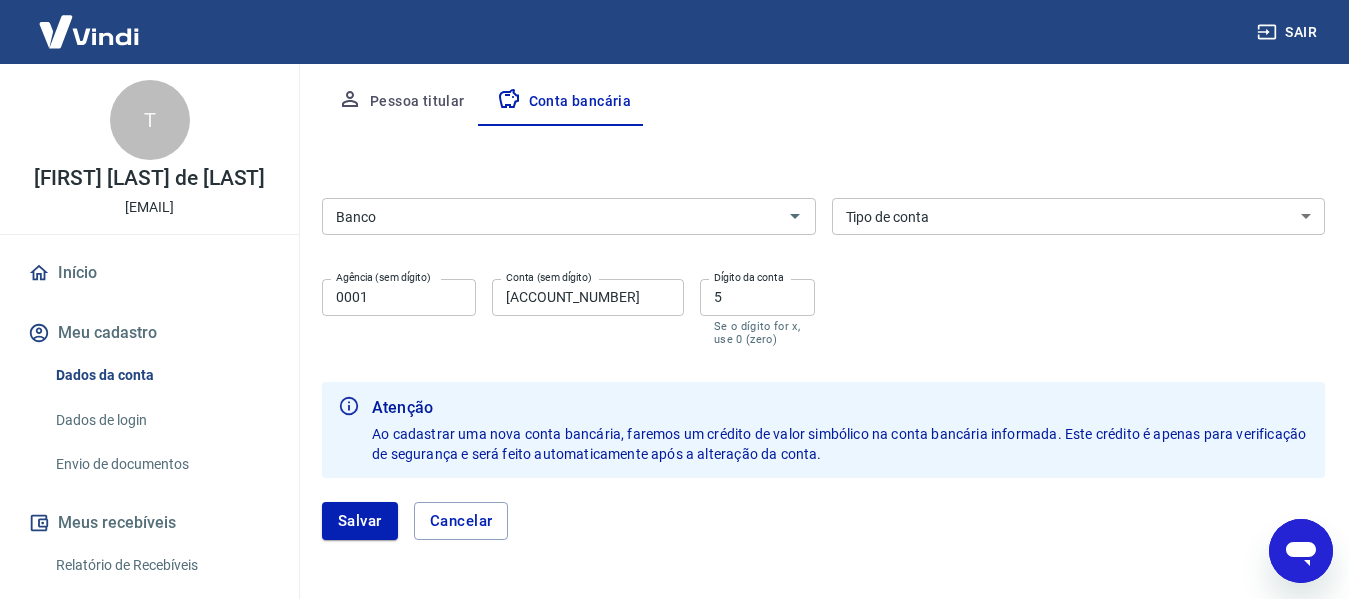 click on "[ACCOUNT_NUMBER]" at bounding box center (588, 297) 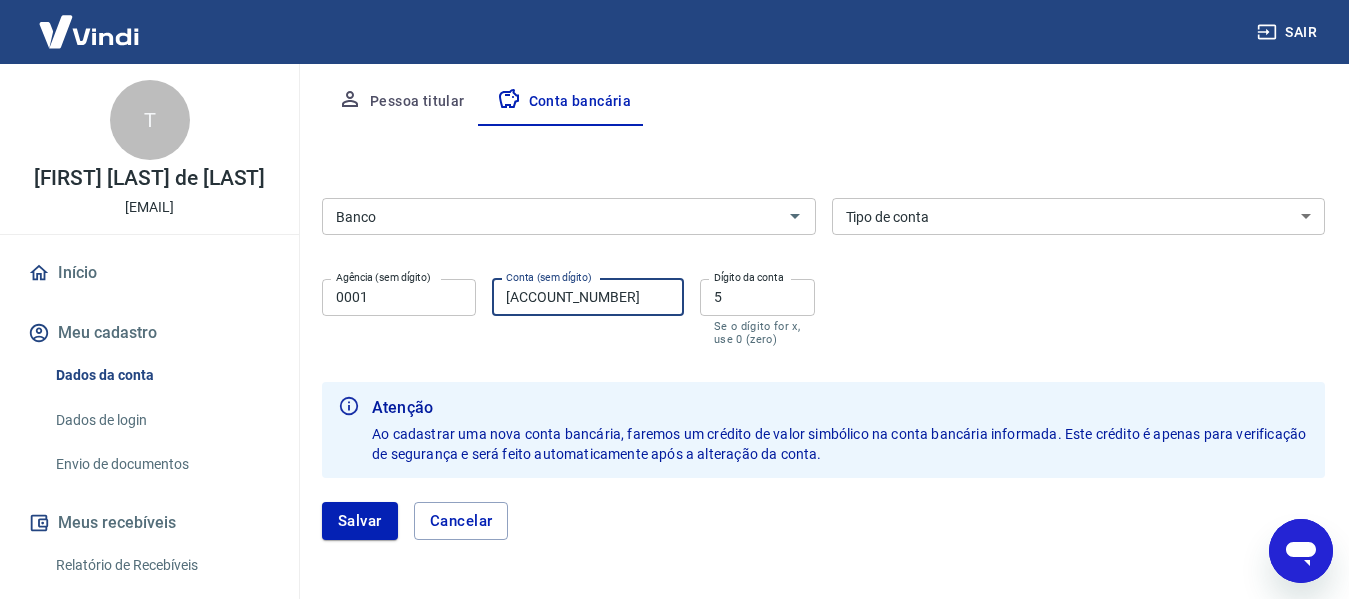 drag, startPoint x: 659, startPoint y: 285, endPoint x: 624, endPoint y: 281, distance: 35.22783 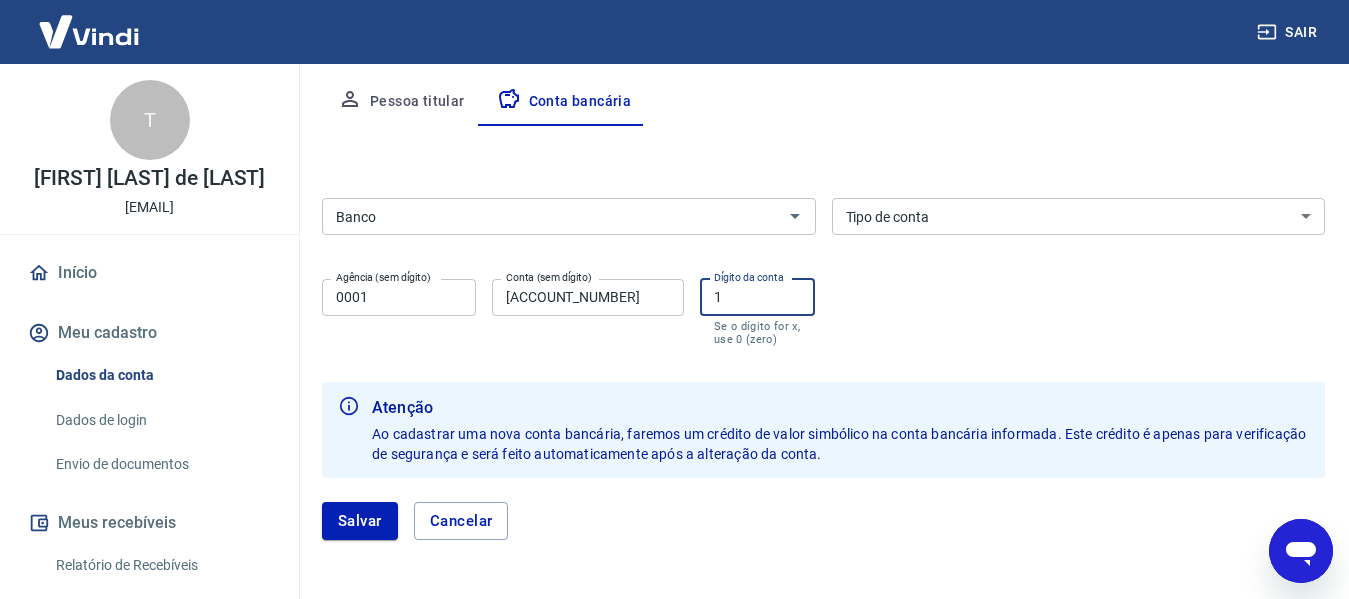 type on "1" 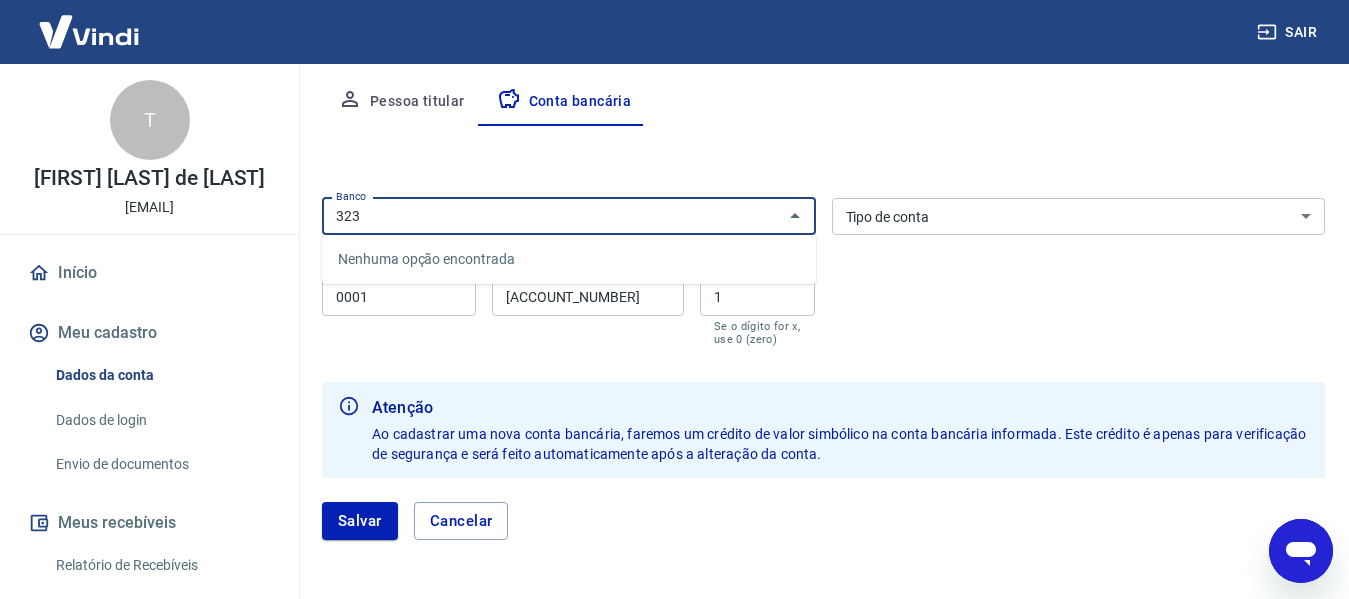 click on "Nenhuma opção encontrada" at bounding box center (569, 259) 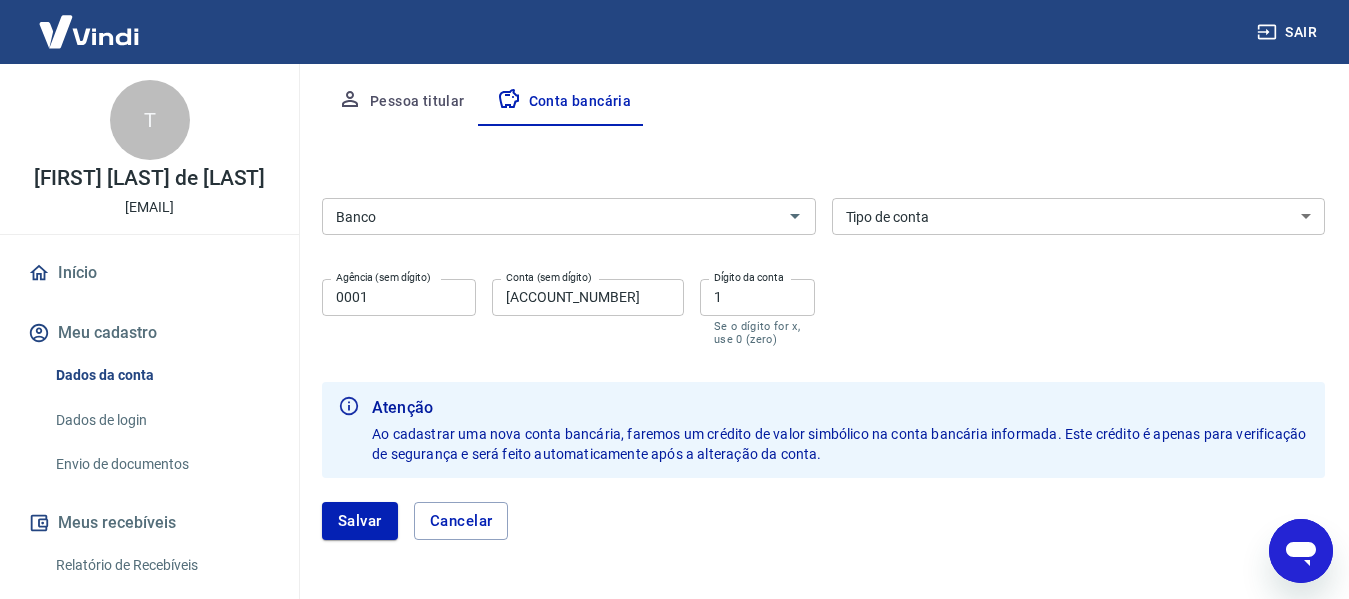 click 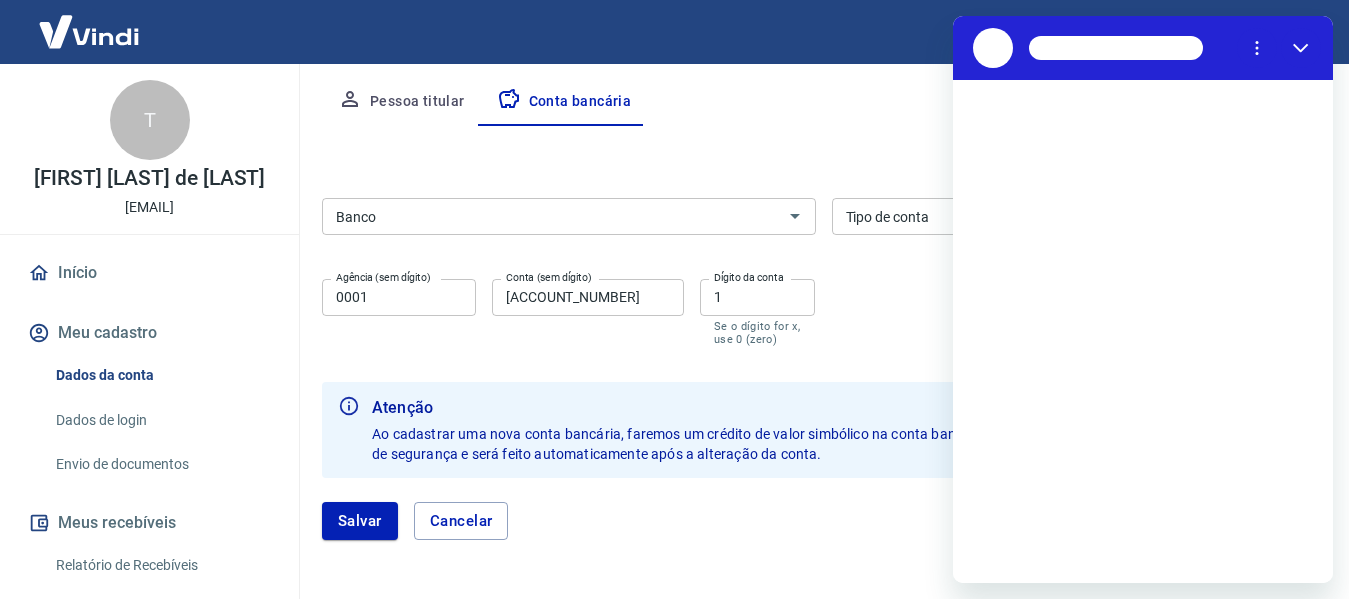 scroll, scrollTop: 0, scrollLeft: 0, axis: both 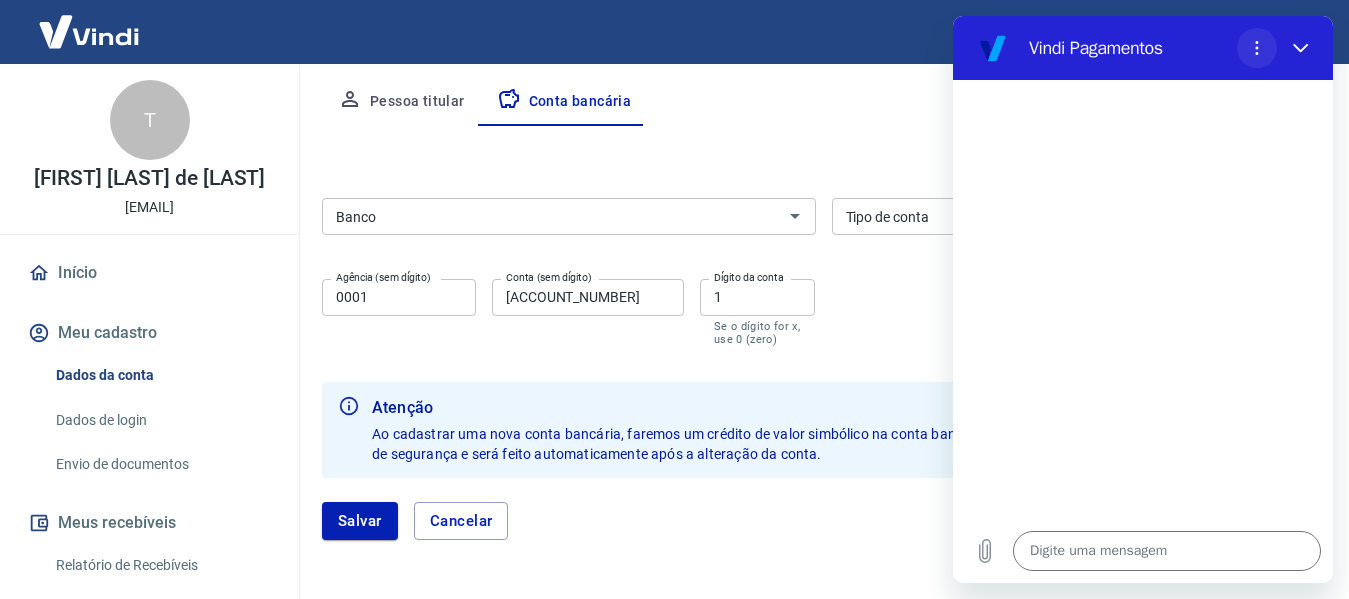 click 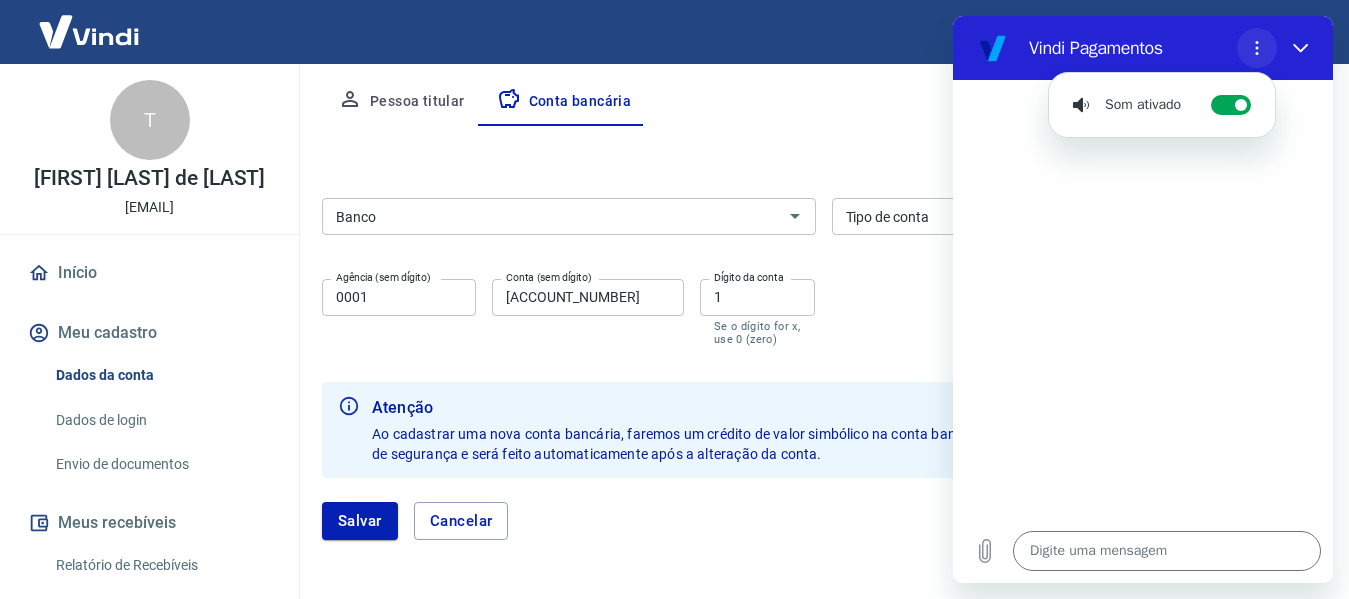 click 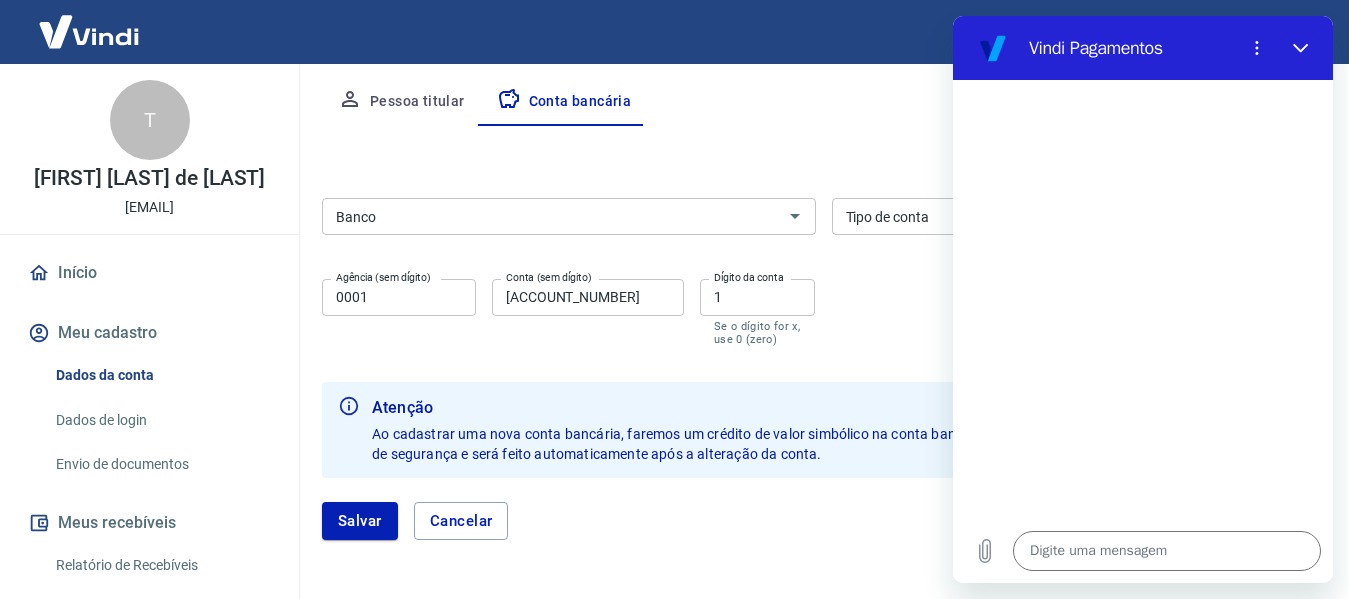 click on "Ao cadastrar uma nova conta bancária, faremos um crédito de valor simbólico na conta bancária informada. Este crédito é apenas para verificação de segurança e será feito automaticamente após a alteração da conta." at bounding box center (840, 444) 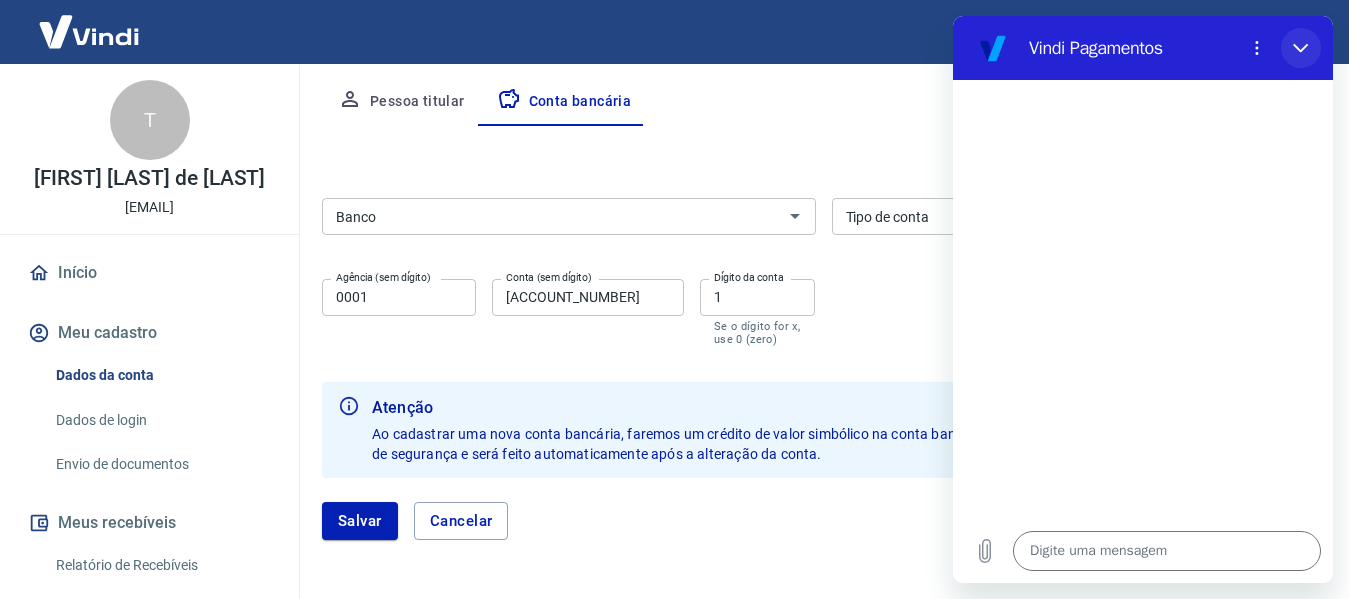 drag, startPoint x: 1305, startPoint y: 42, endPoint x: 2241, endPoint y: 92, distance: 937.33453 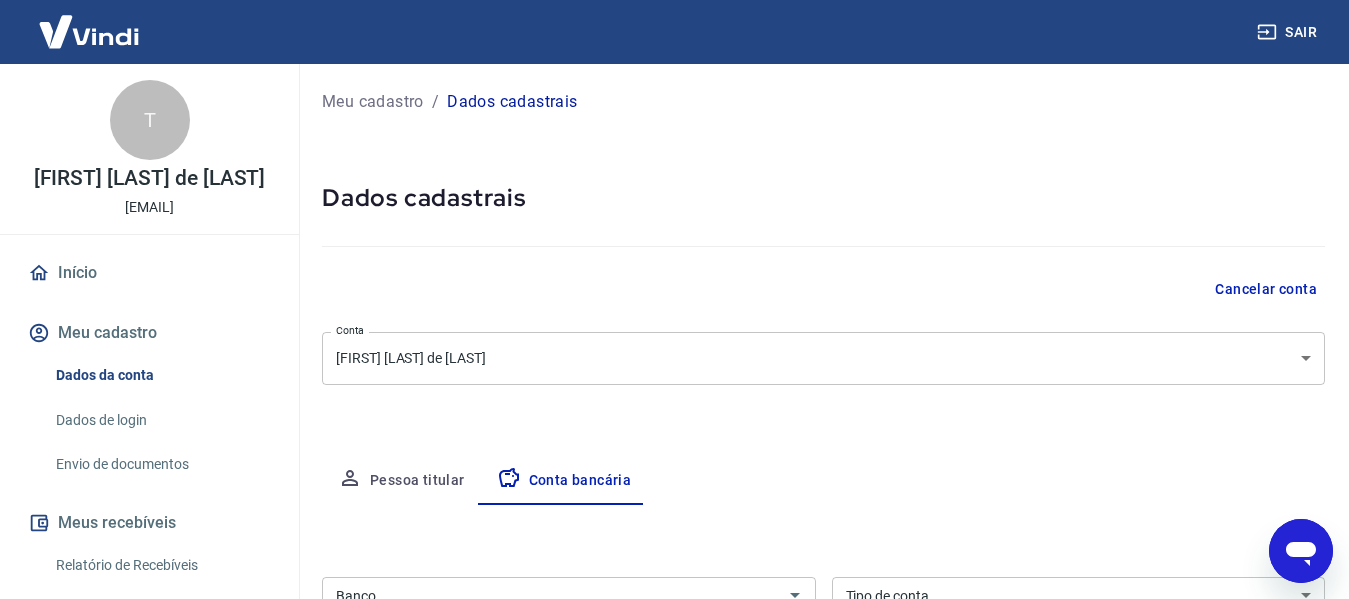 scroll, scrollTop: 0, scrollLeft: 0, axis: both 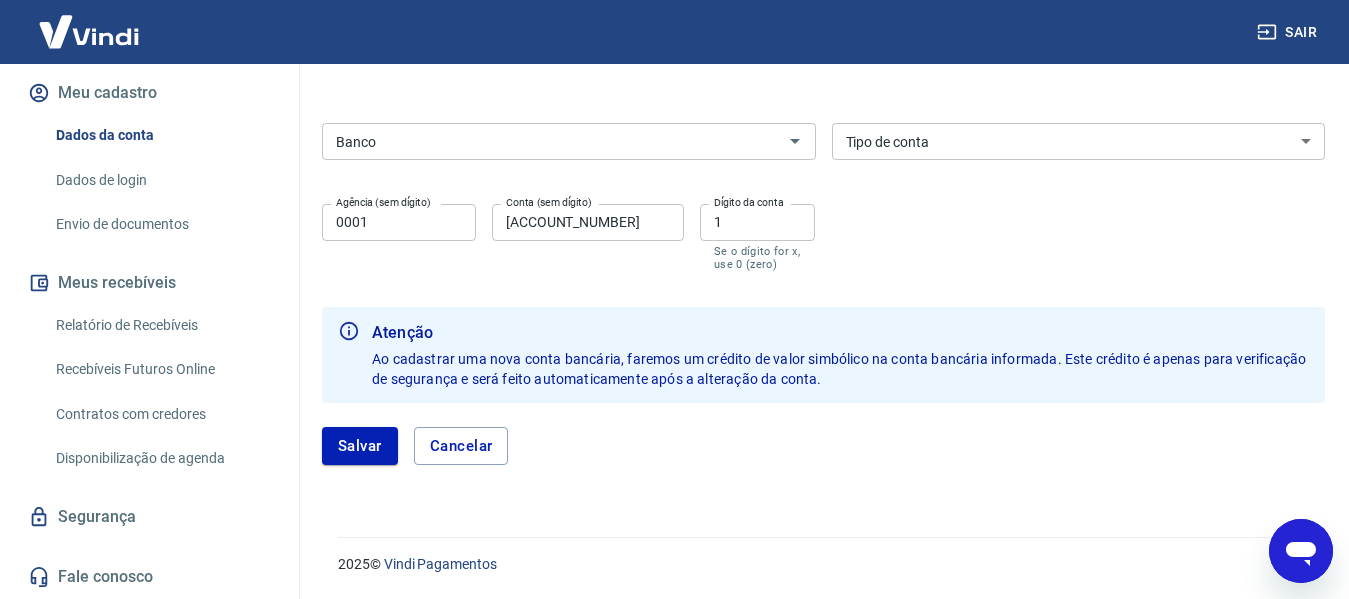 type on "x" 